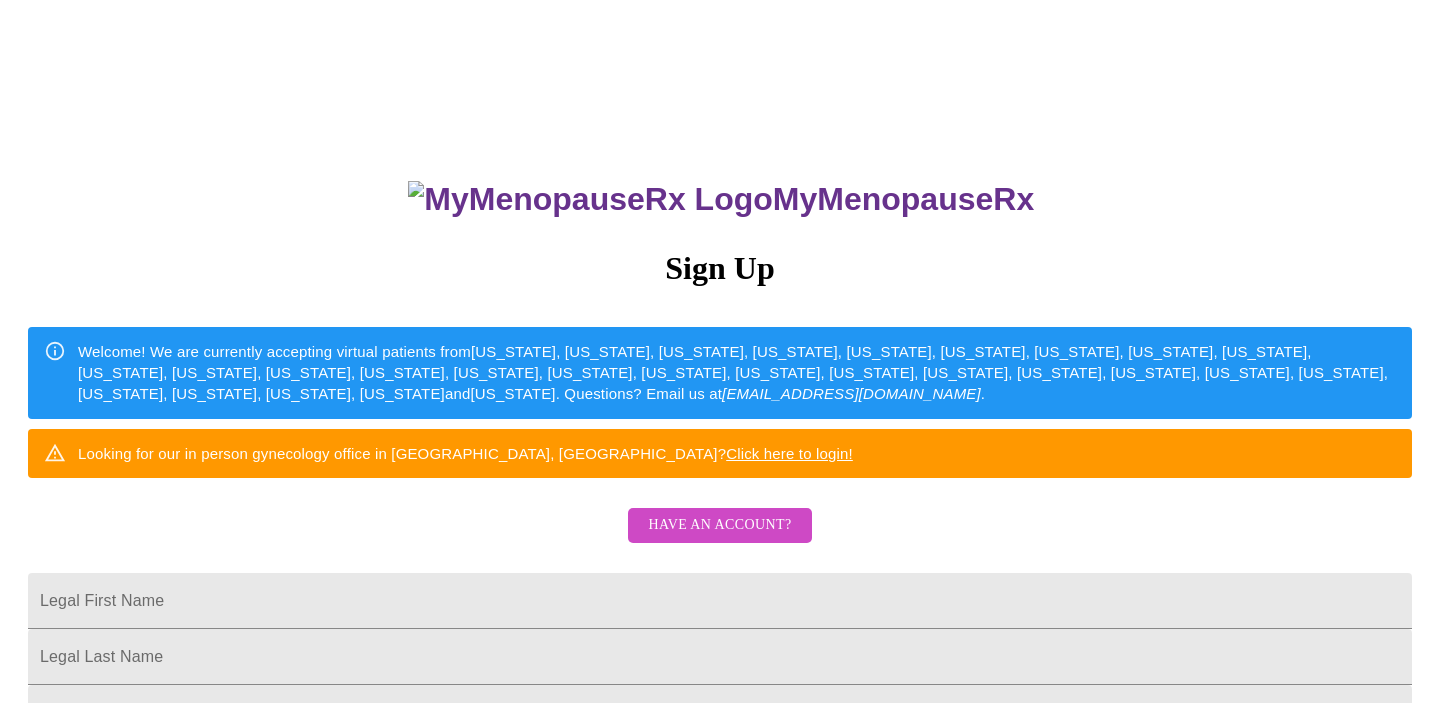 scroll, scrollTop: 0, scrollLeft: 0, axis: both 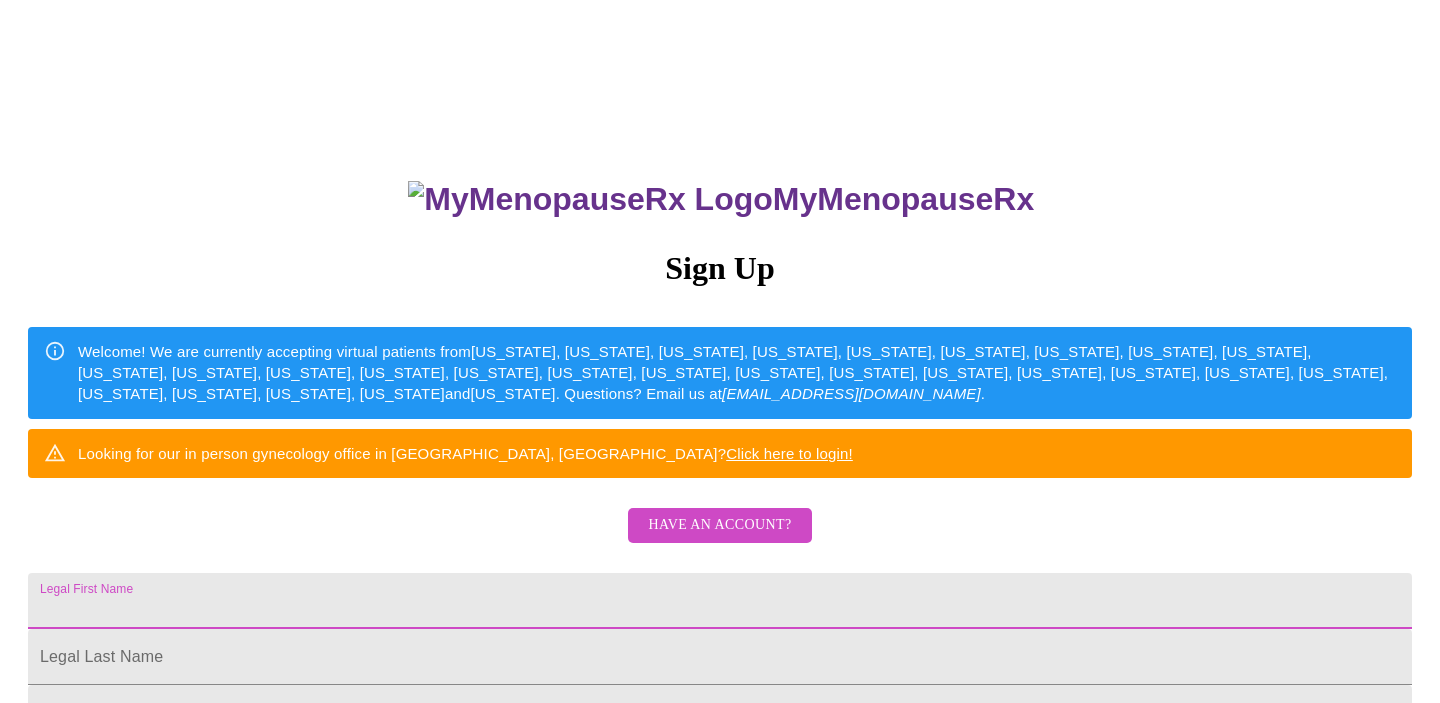 click on "Legal First Name" at bounding box center [720, 601] 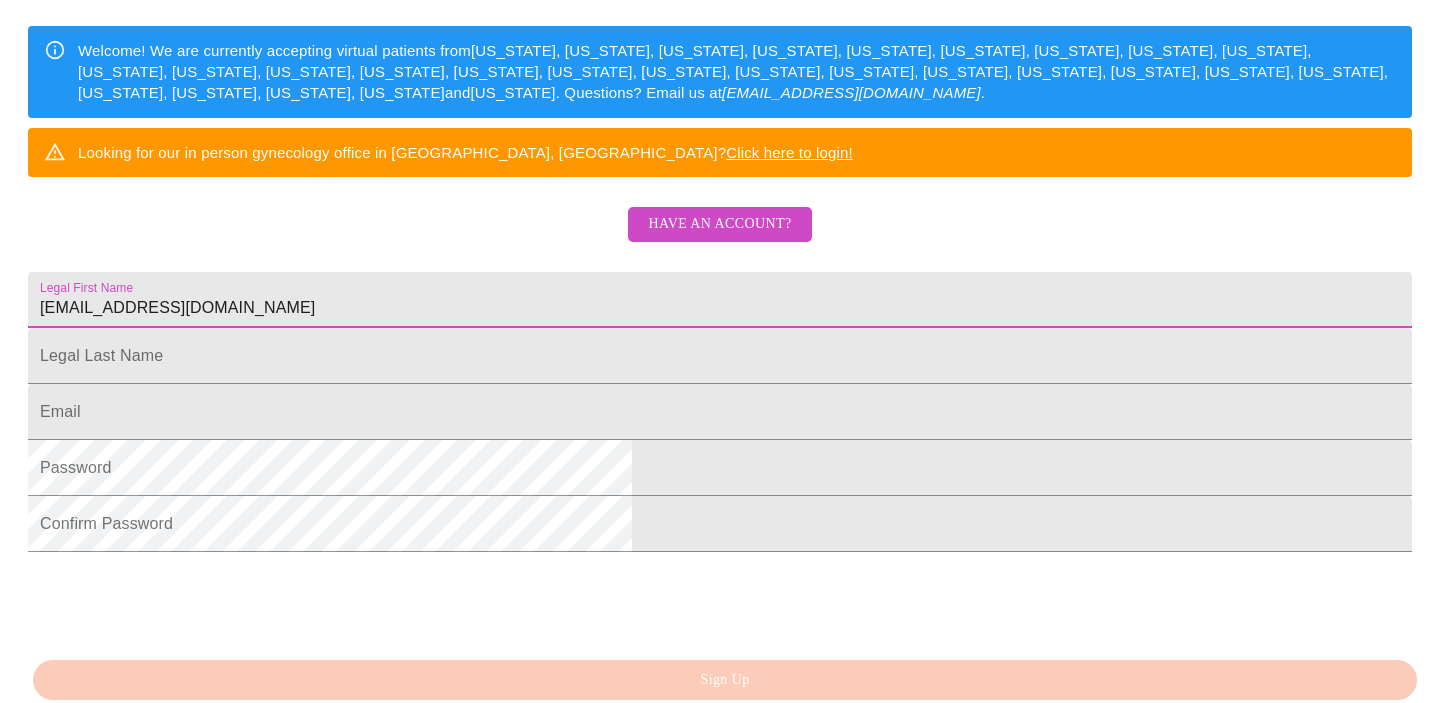 scroll, scrollTop: 305, scrollLeft: 0, axis: vertical 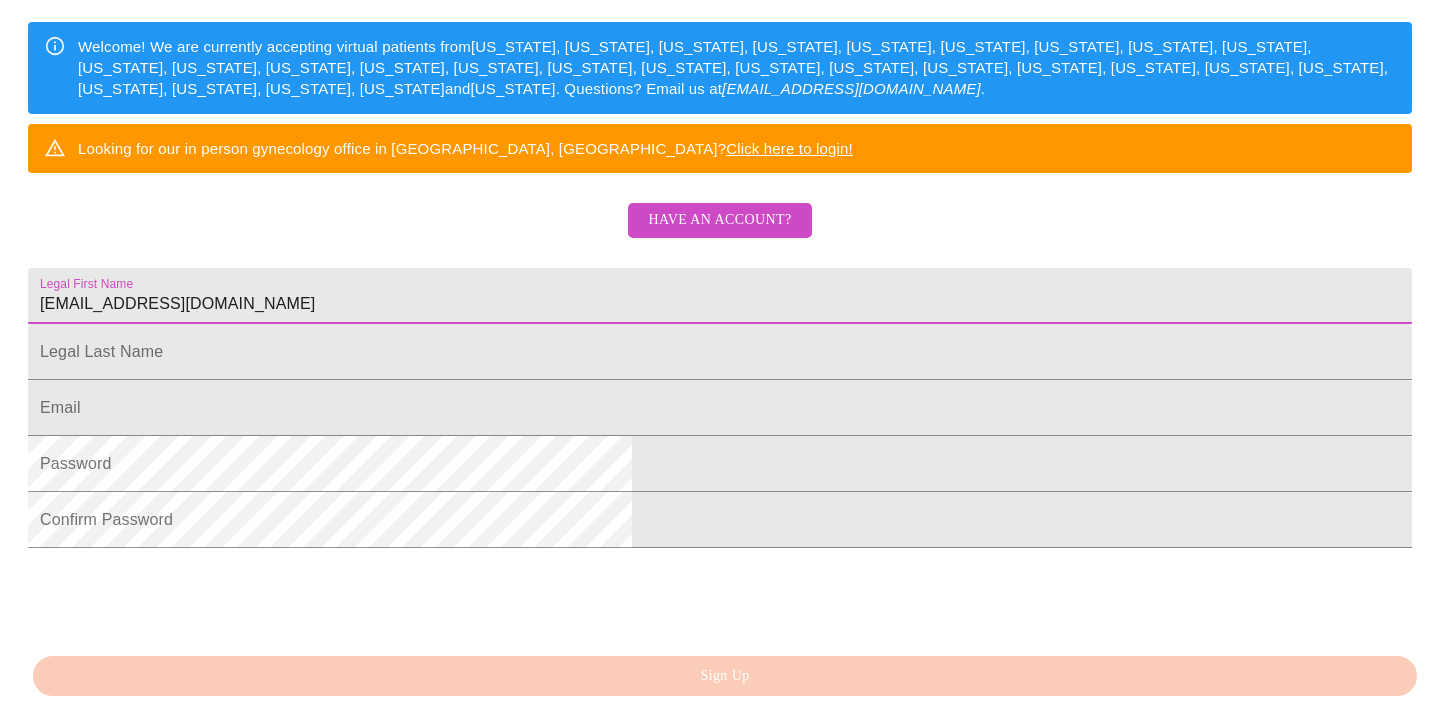 type on "[EMAIL_ADDRESS][DOMAIN_NAME]" 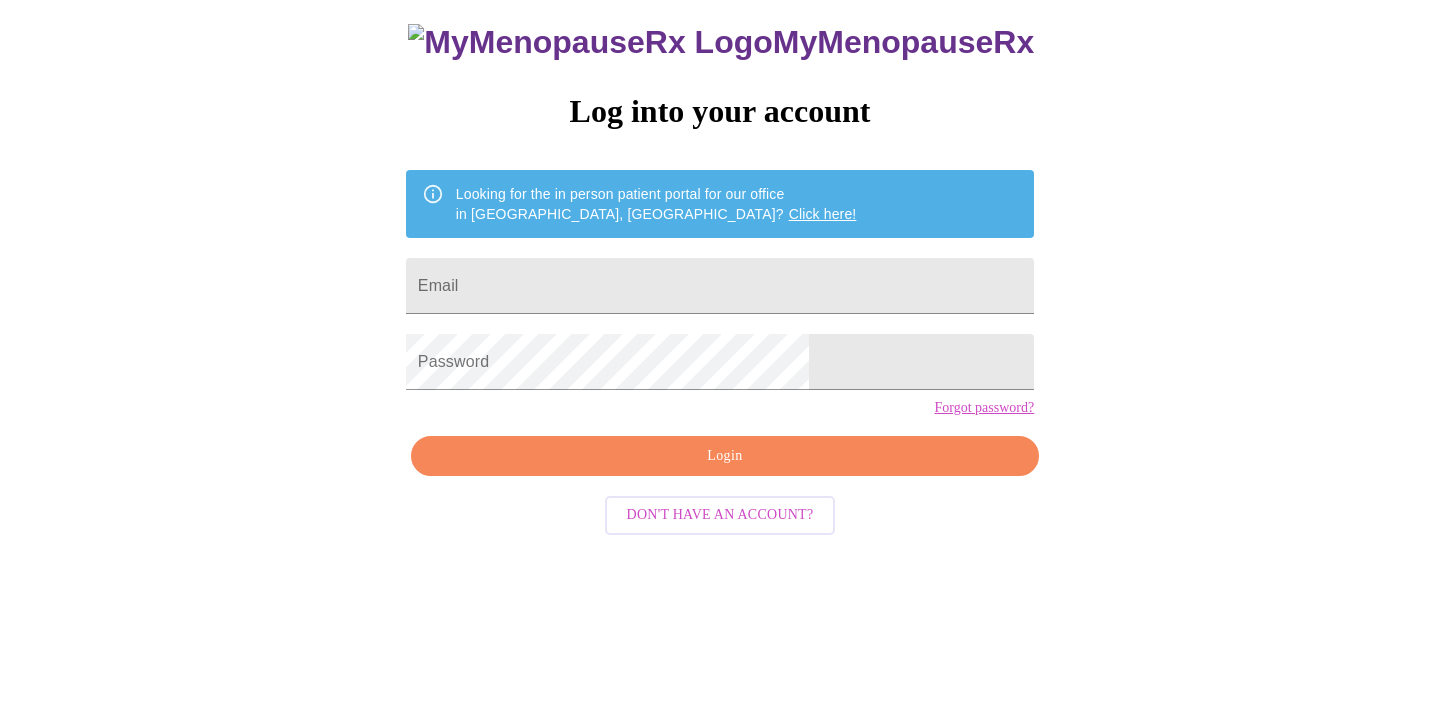 scroll, scrollTop: 31, scrollLeft: 0, axis: vertical 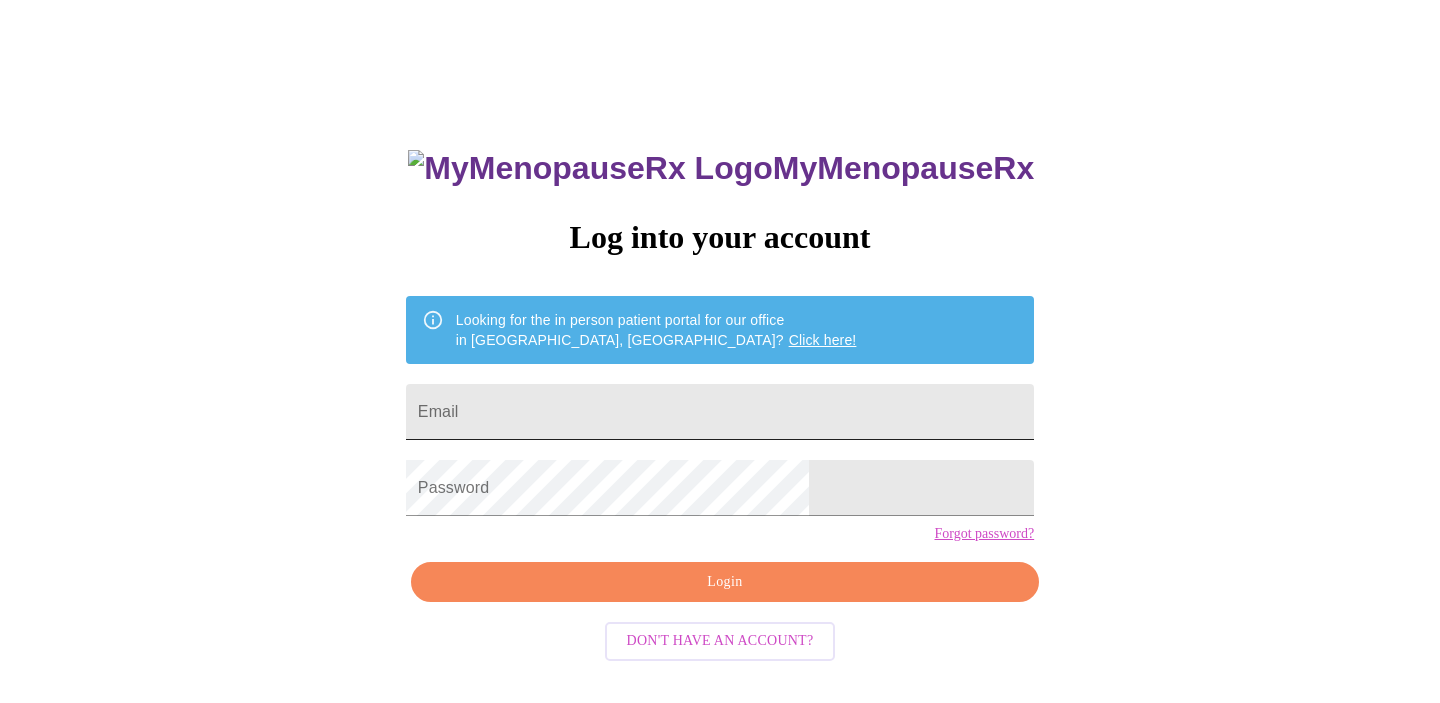 click on "Email" at bounding box center (720, 412) 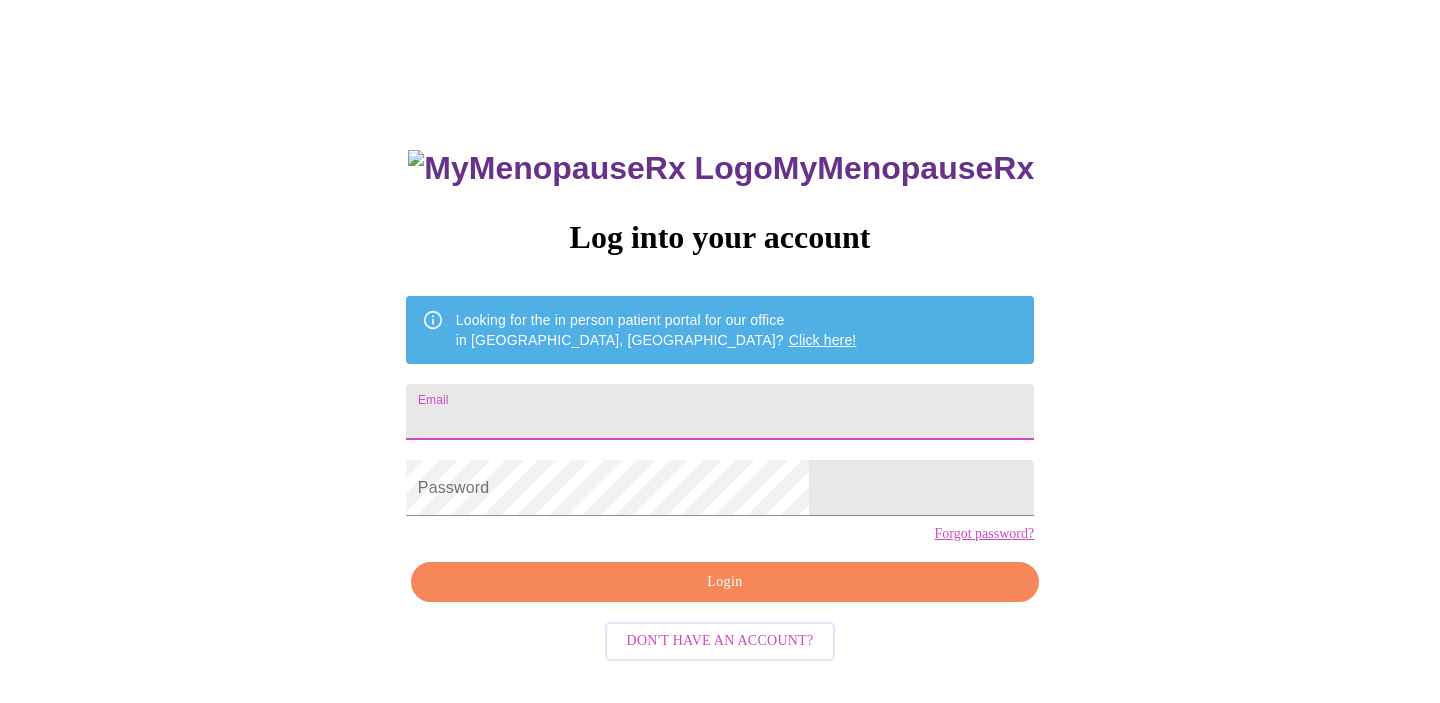 type on "[EMAIL_ADDRESS][DOMAIN_NAME]" 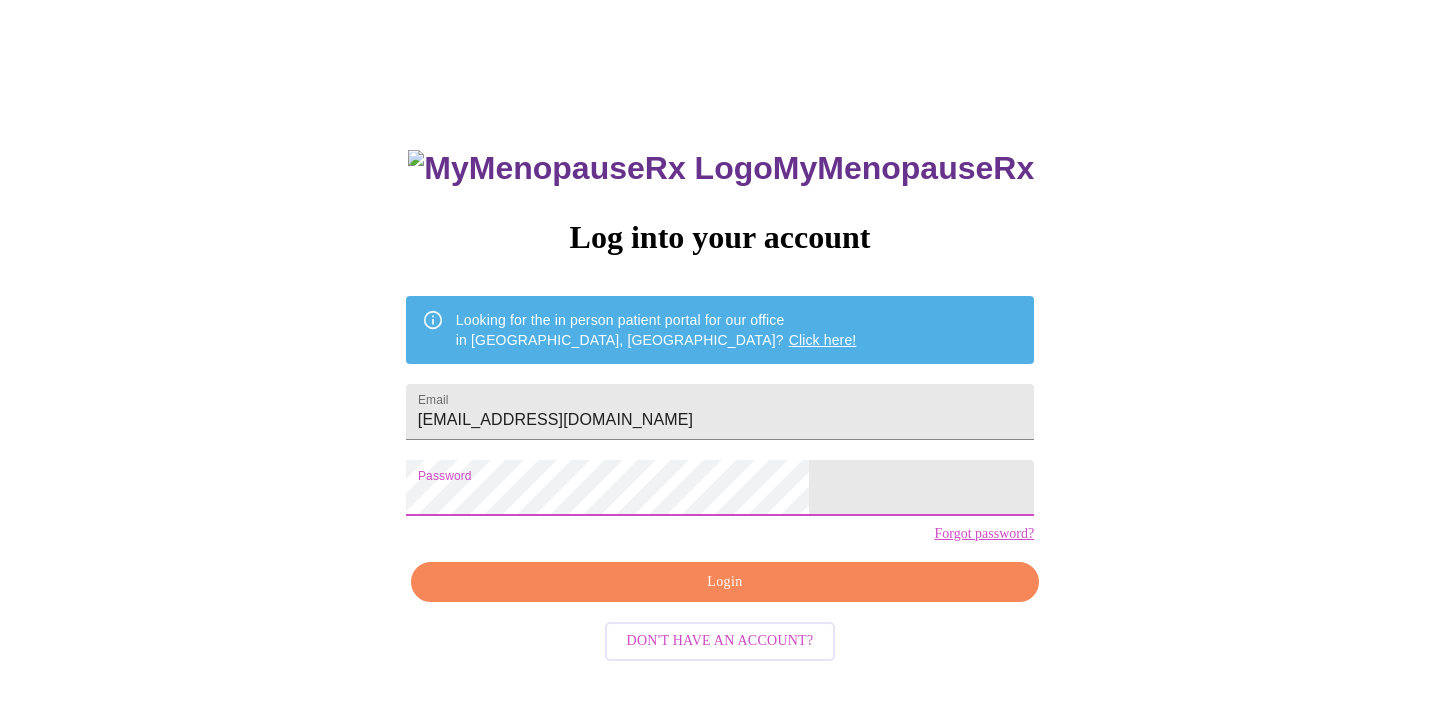 click on "Login" at bounding box center [725, 582] 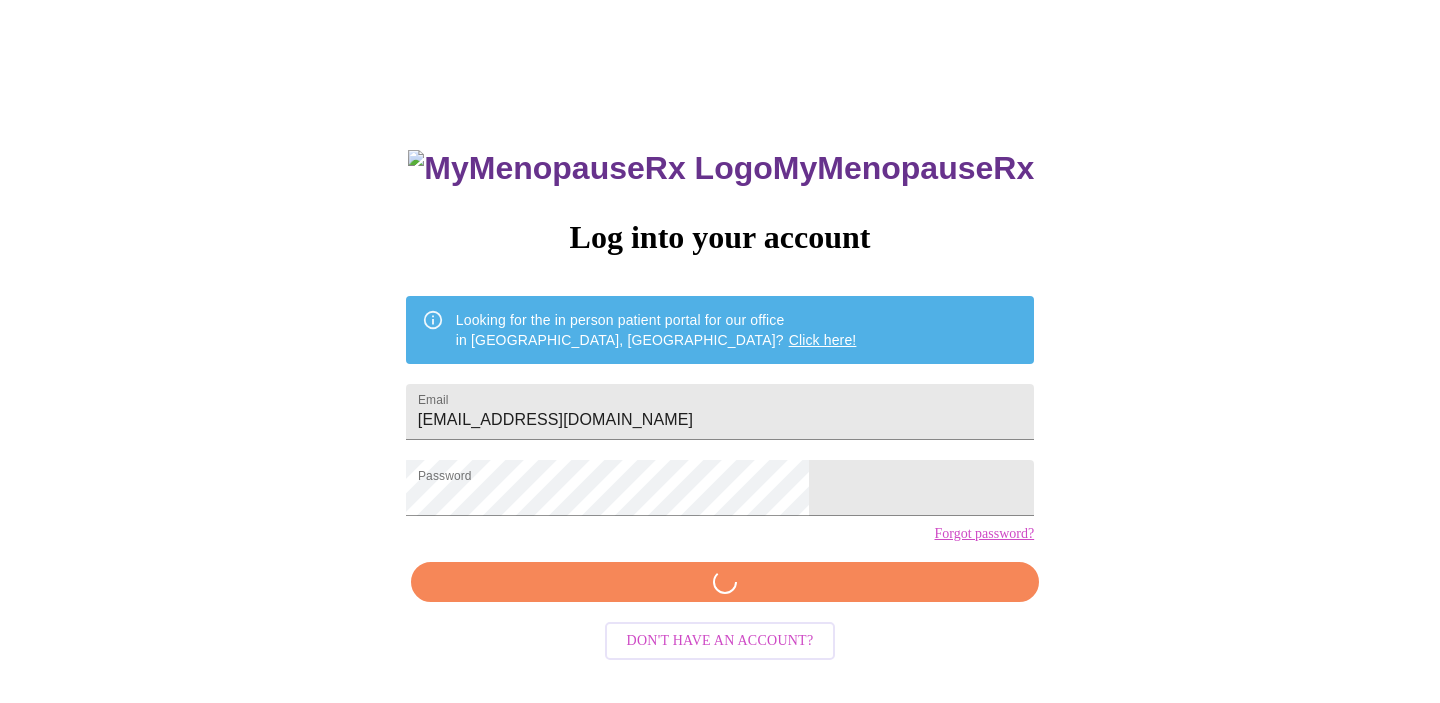 scroll, scrollTop: 30, scrollLeft: 0, axis: vertical 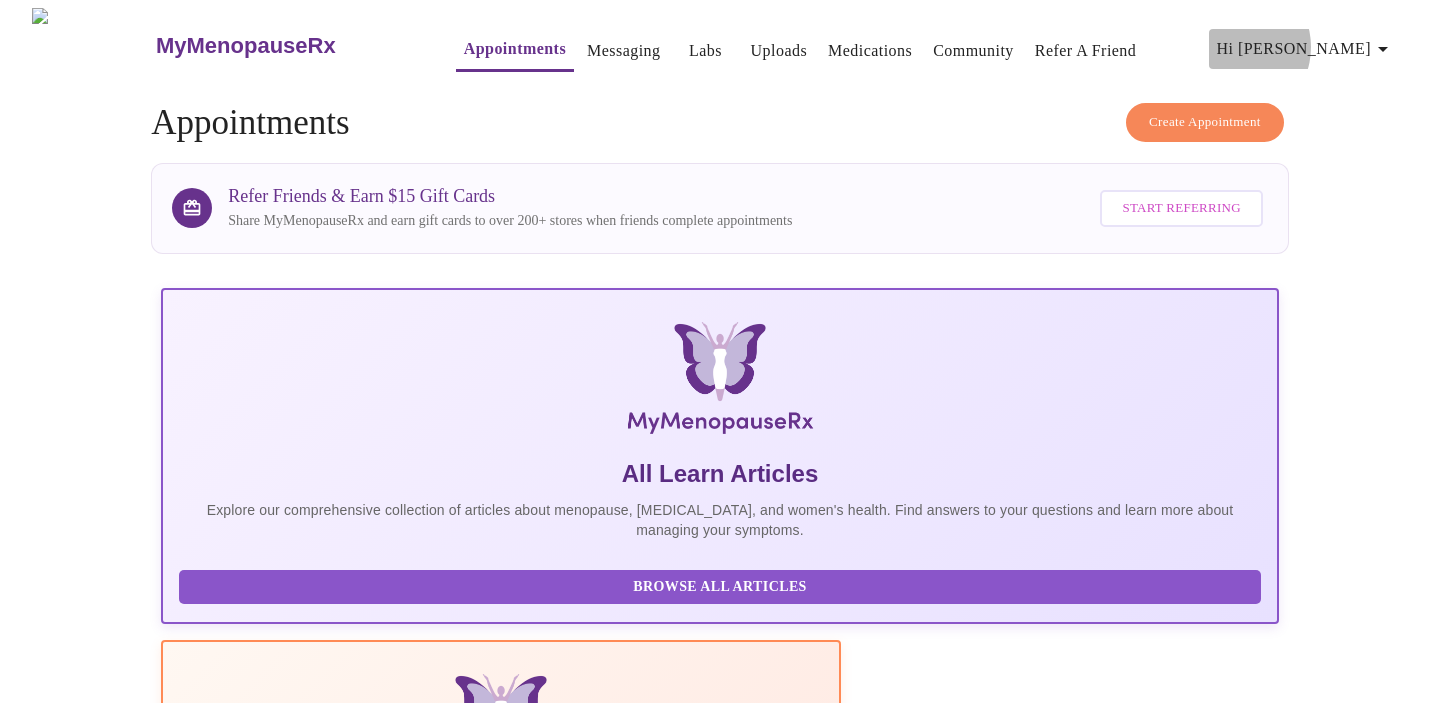 click on "Hi [PERSON_NAME]" at bounding box center (1306, 49) 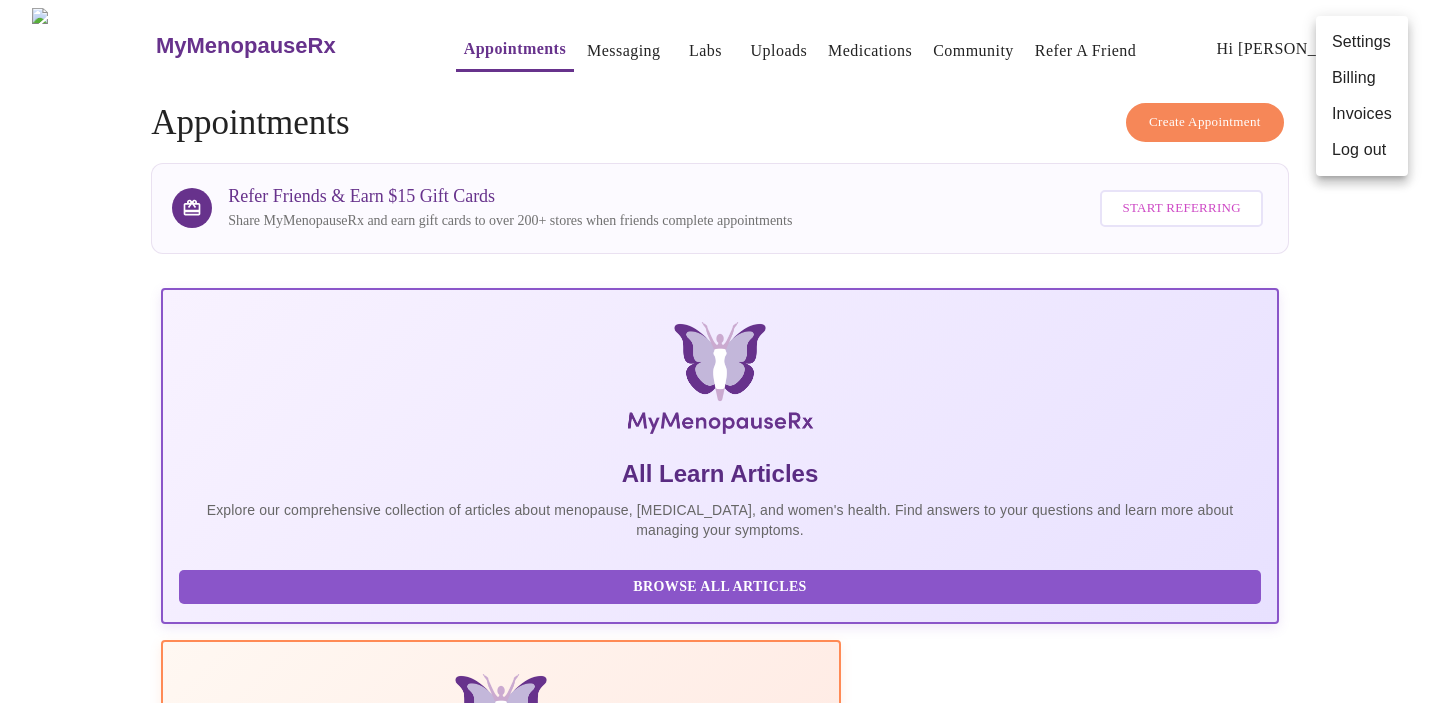 click at bounding box center (720, 351) 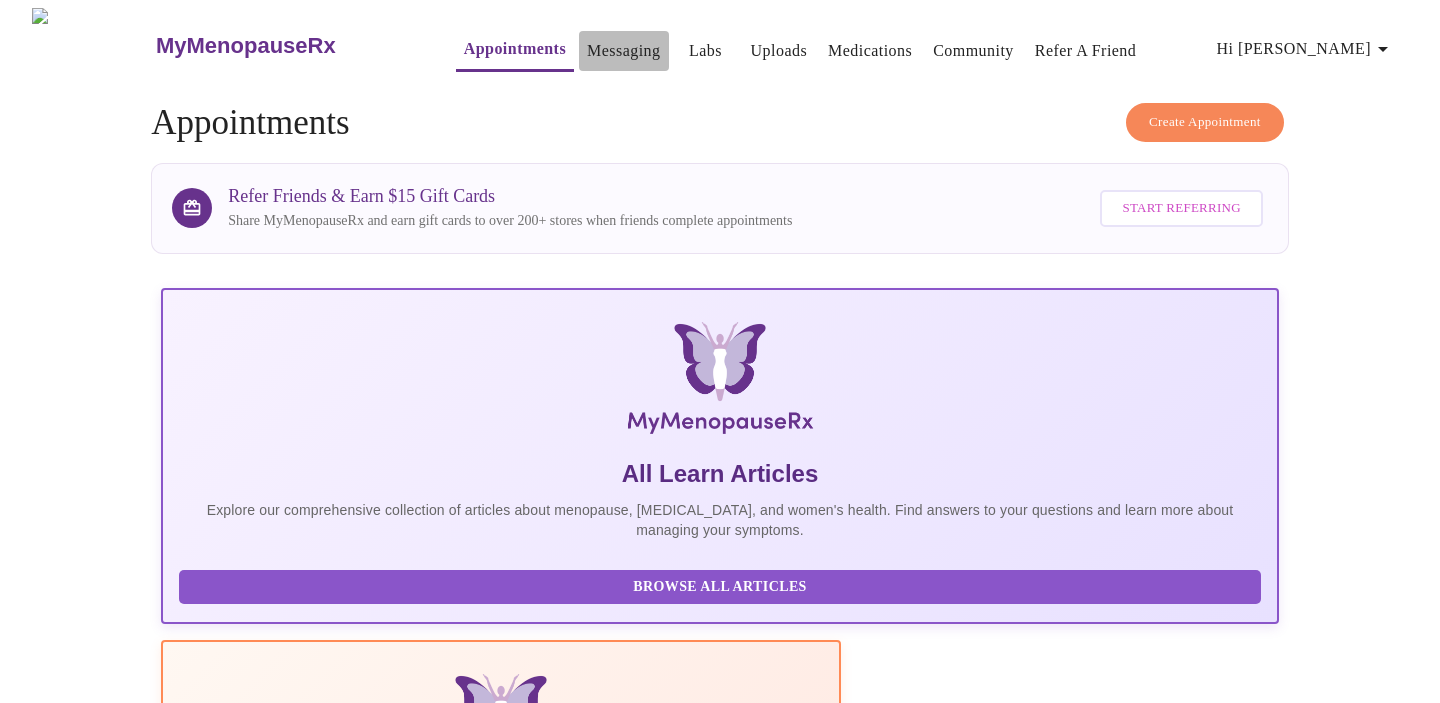 click on "Messaging" at bounding box center [623, 51] 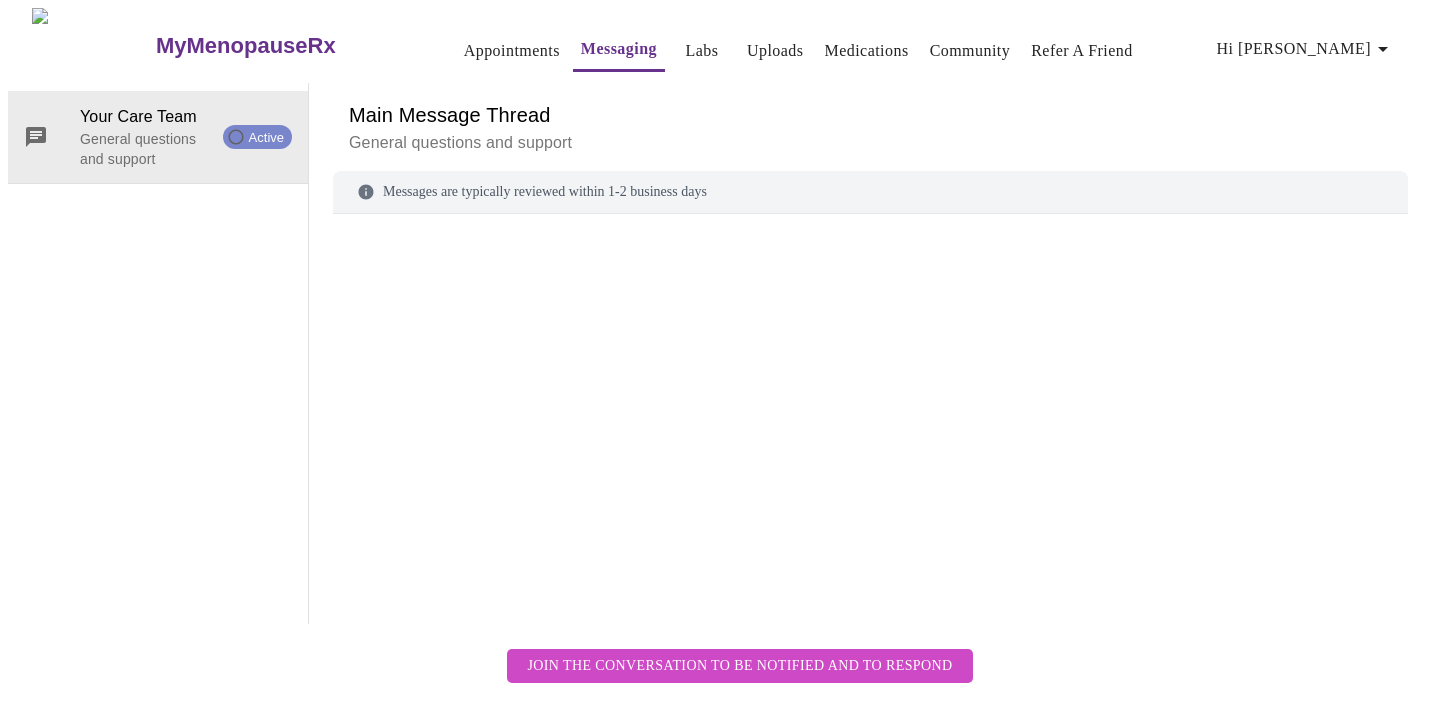 scroll, scrollTop: 75, scrollLeft: 0, axis: vertical 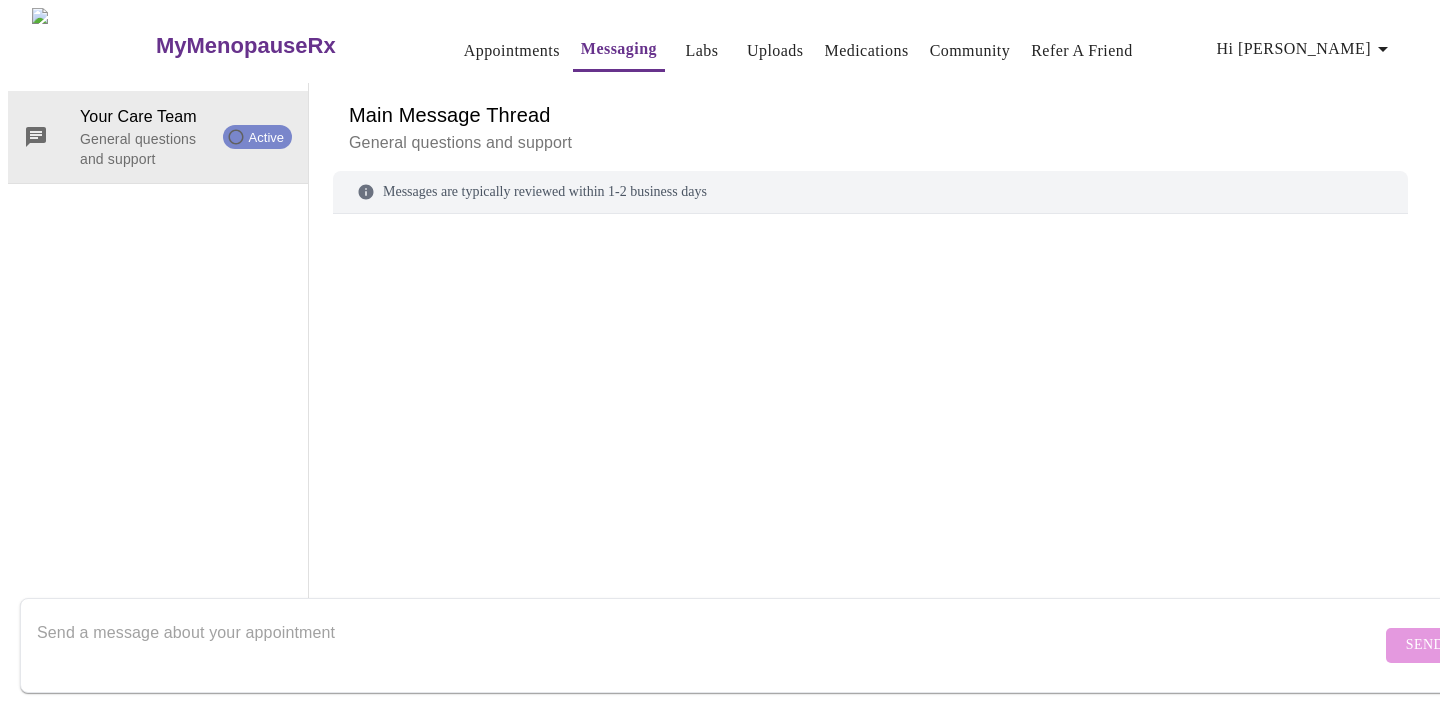 click at bounding box center [709, 645] 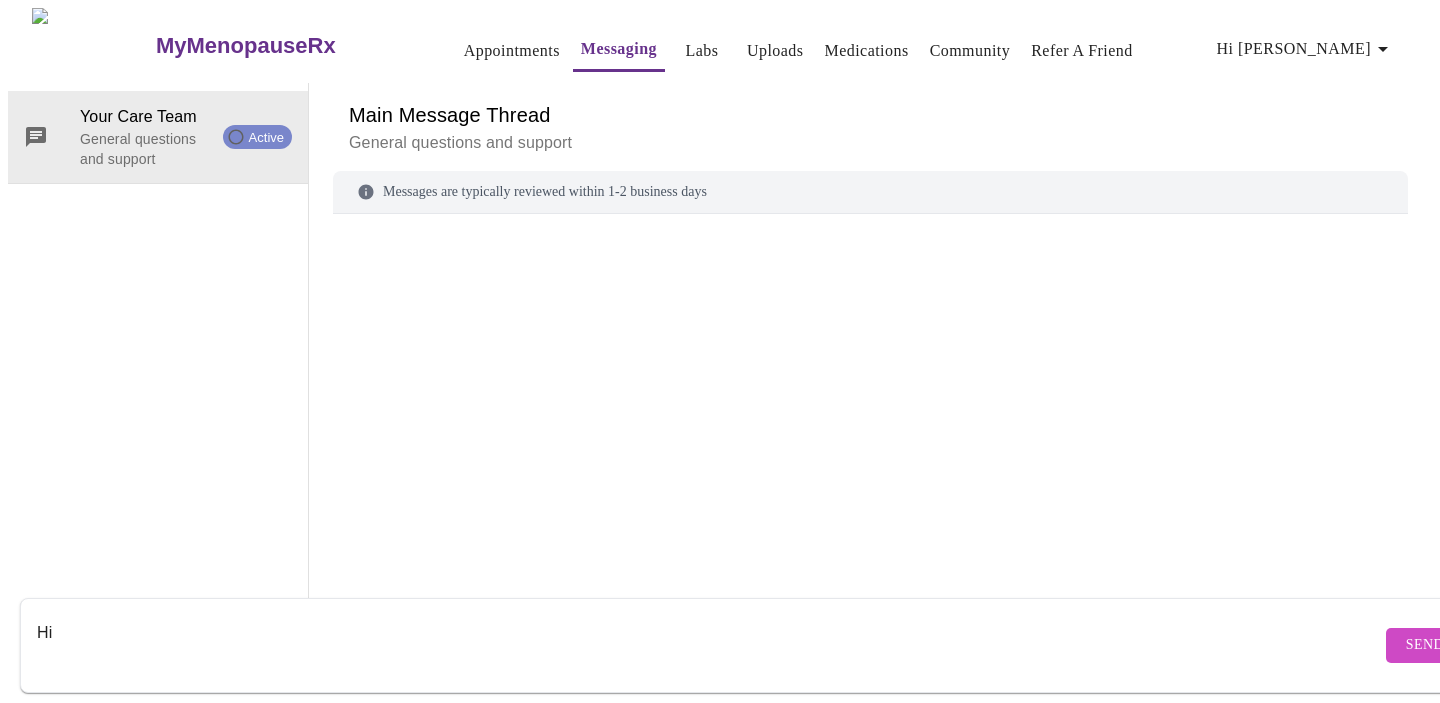 type on "H" 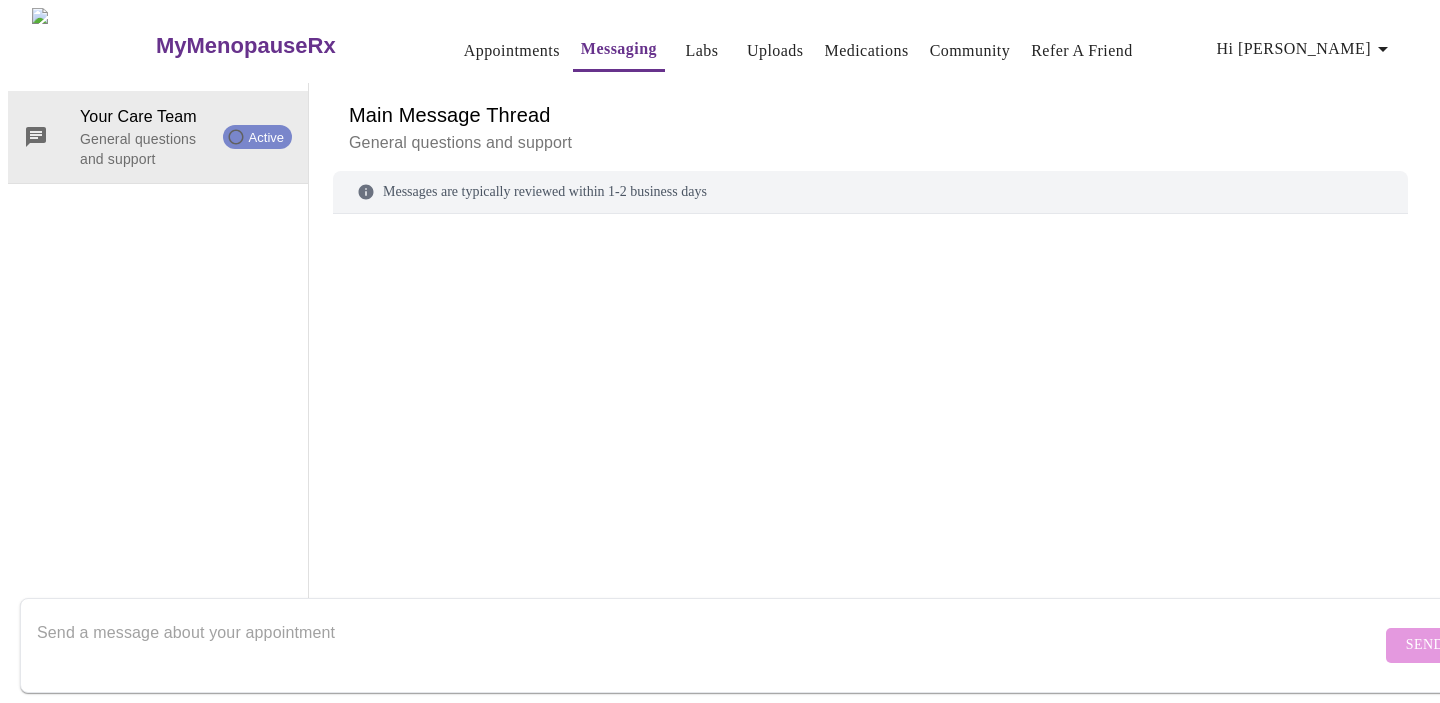 type on "I" 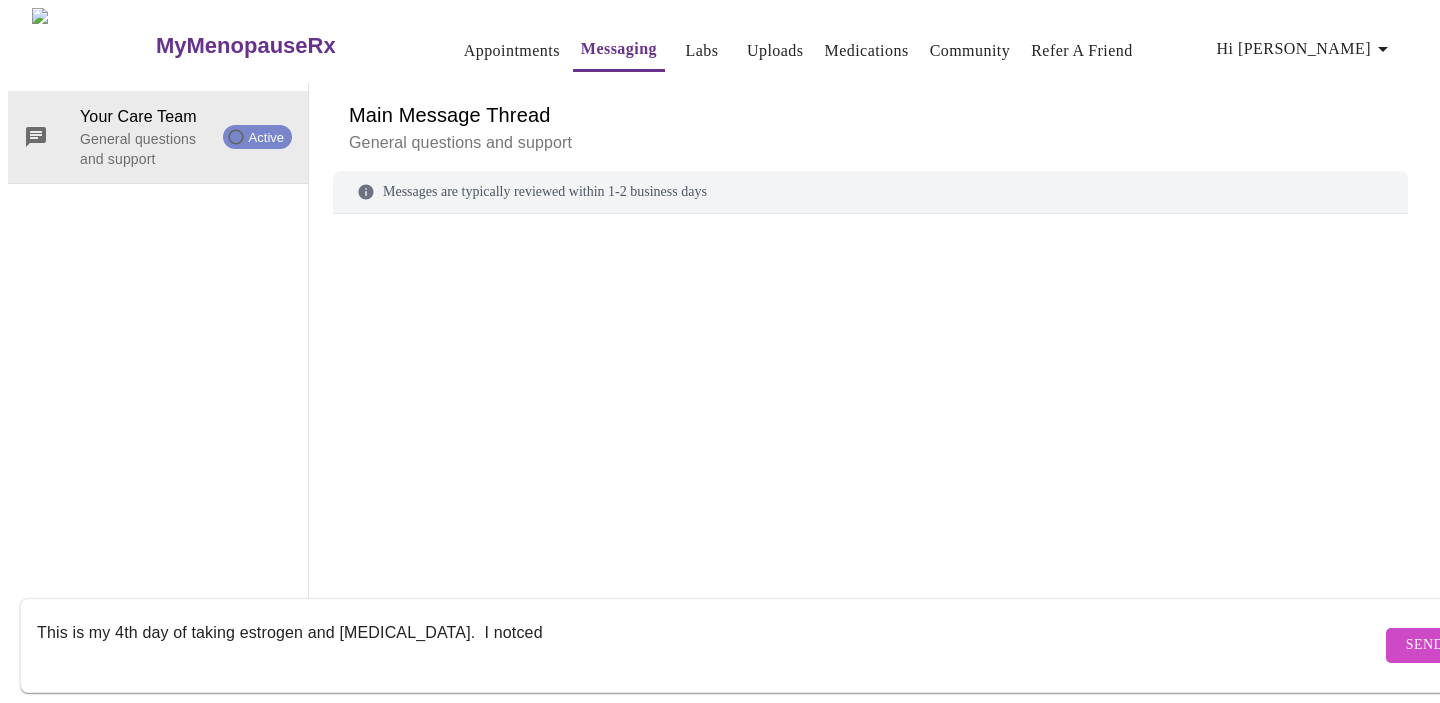 click on "This is my 4th day of taking estrogen and [MEDICAL_DATA].  I notced" at bounding box center [709, 645] 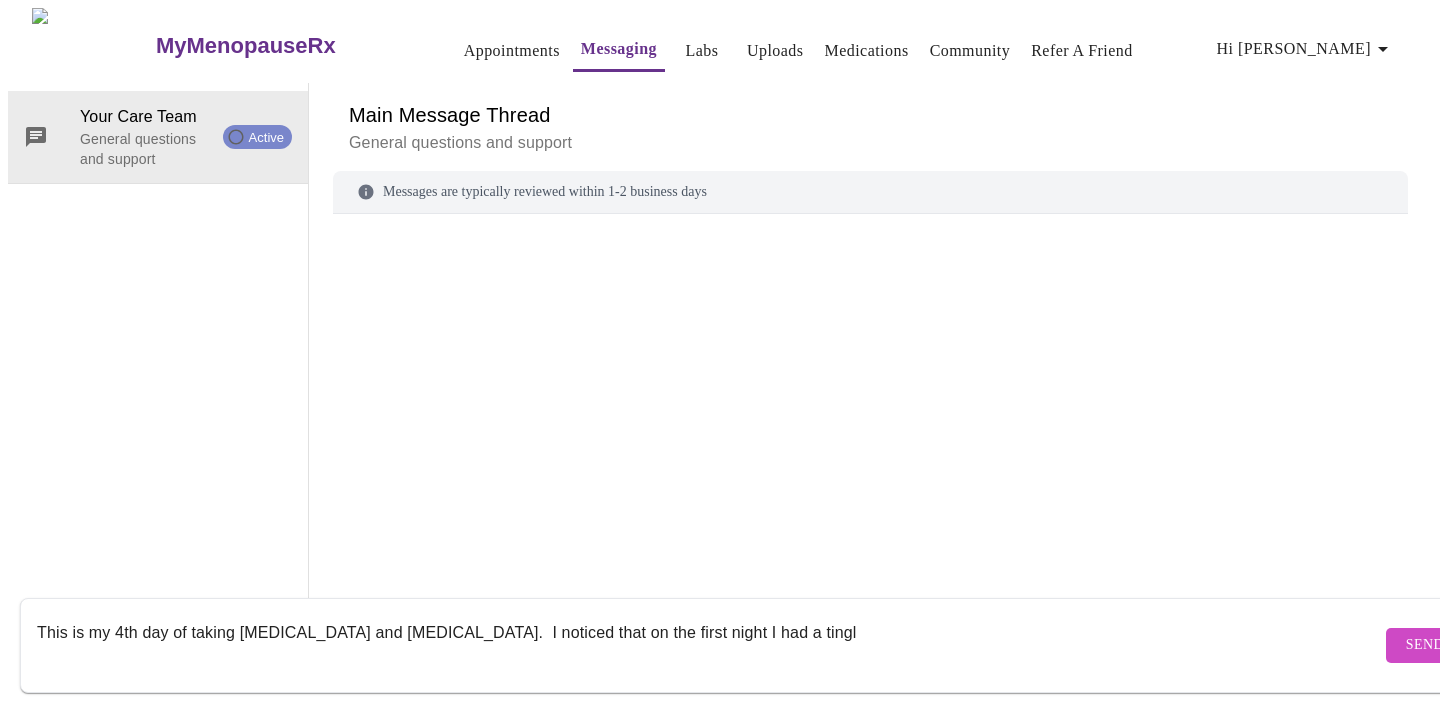 click on "This is my 4th day of taking [MEDICAL_DATA] and [MEDICAL_DATA].  I noticed that on the first night I had a tingl" at bounding box center (709, 645) 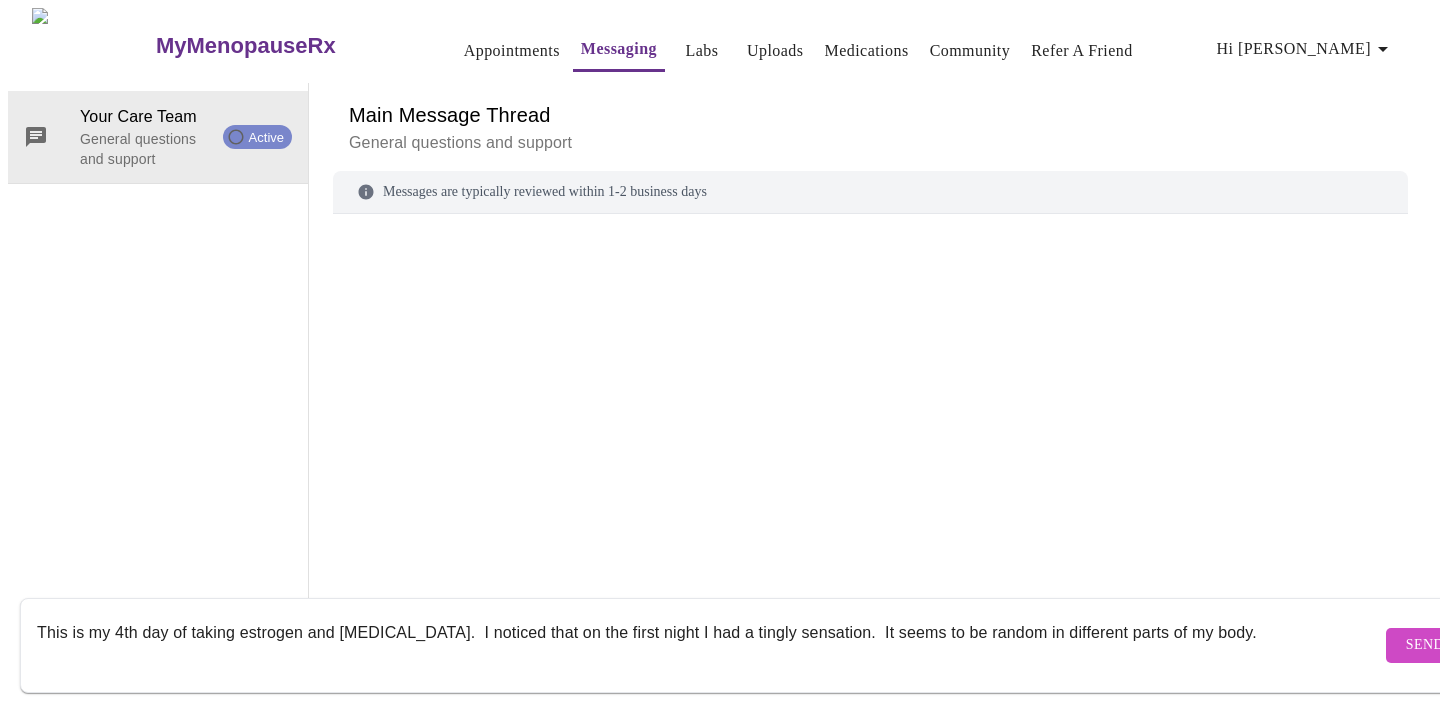 click on "This is my 4th day of taking estrogen and [MEDICAL_DATA].  I noticed that on the first night I had a tingly sensation.  It seems to be random in different parts of my body." at bounding box center (709, 645) 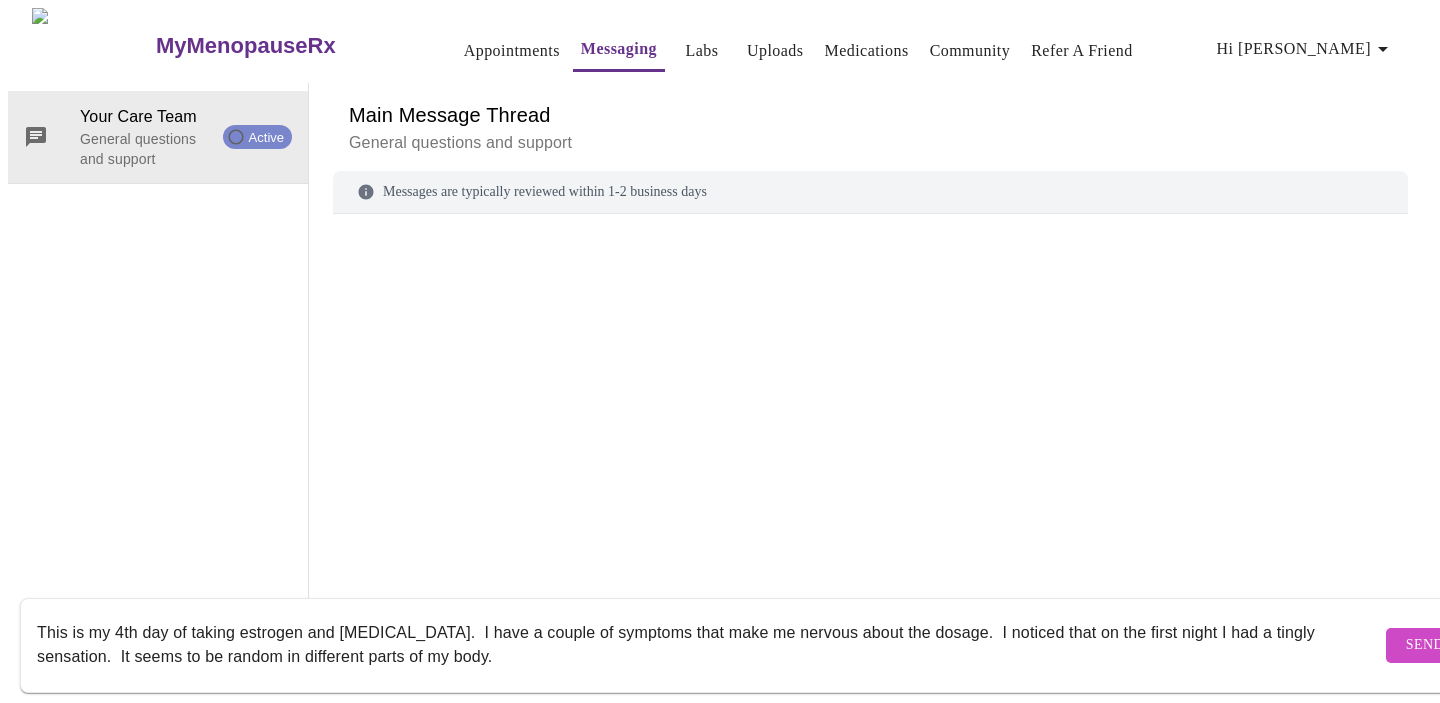 click on "This is my 4th day of taking estrogen and [MEDICAL_DATA].  I have a couple of symptoms that make me nervous about the dosage.  I noticed that on the first night I had a tingly sensation.  It seems to be random in different parts of my body." at bounding box center (709, 645) 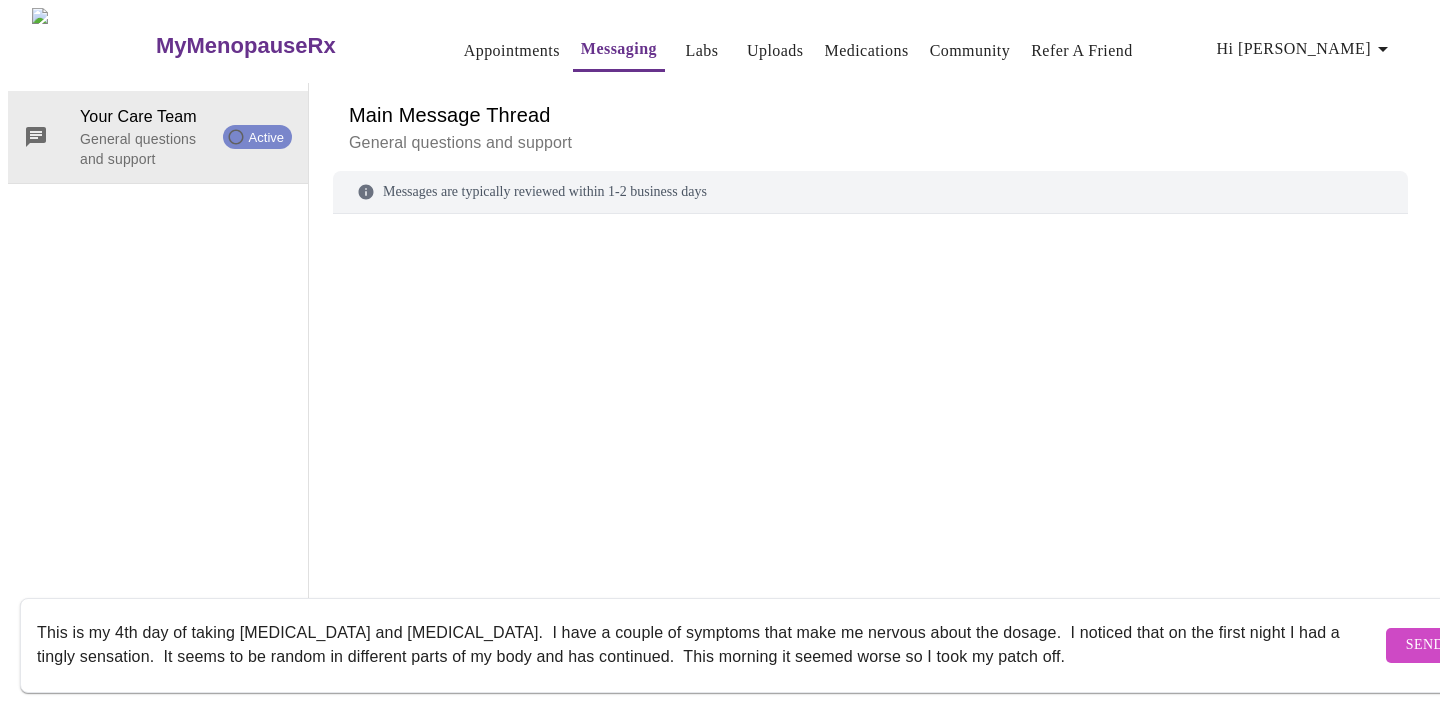 click on "This is my 4th day of taking [MEDICAL_DATA] and [MEDICAL_DATA].  I have a couple of symptoms that make me nervous about the dosage.  I noticed that on the first night I had a tingly sensation.  It seems to be random in different parts of my body and has continued.  This morning it seemed worse so I took my patch off." at bounding box center (709, 645) 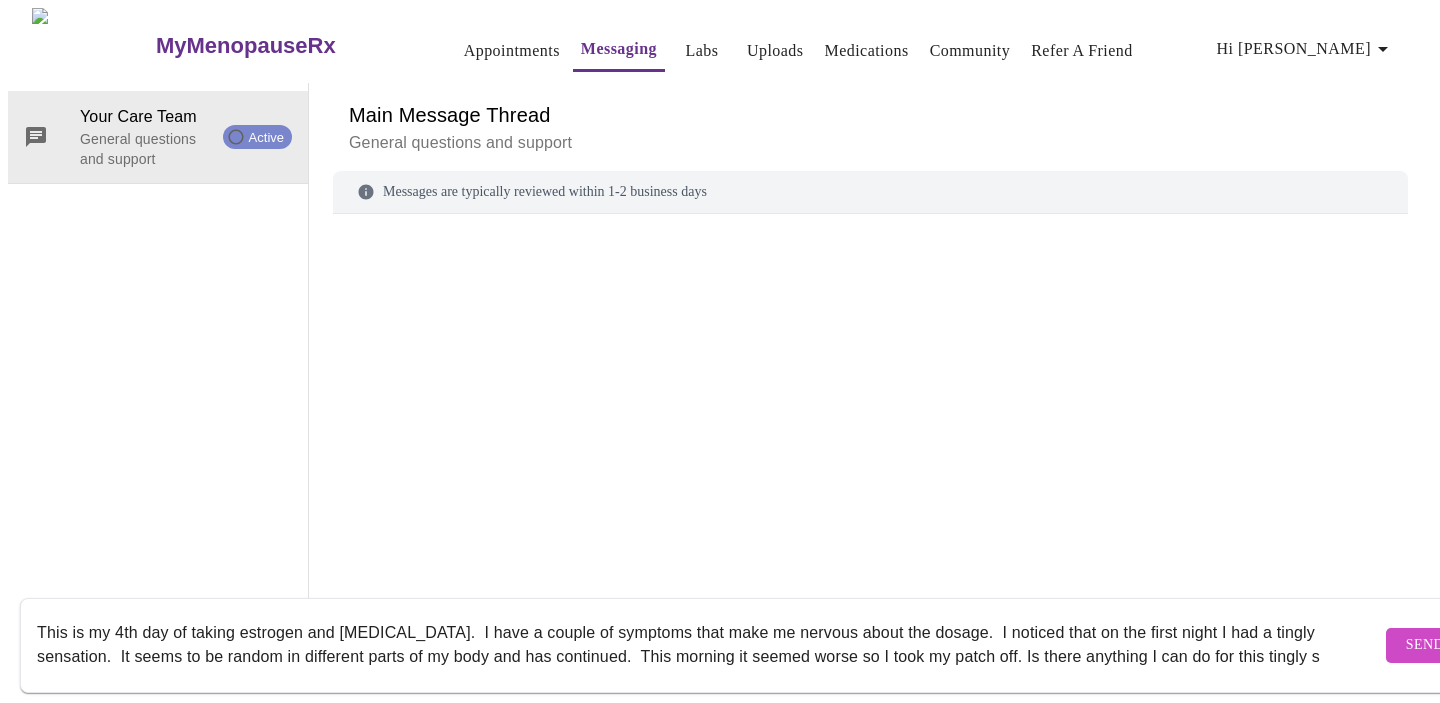 scroll, scrollTop: 13, scrollLeft: 0, axis: vertical 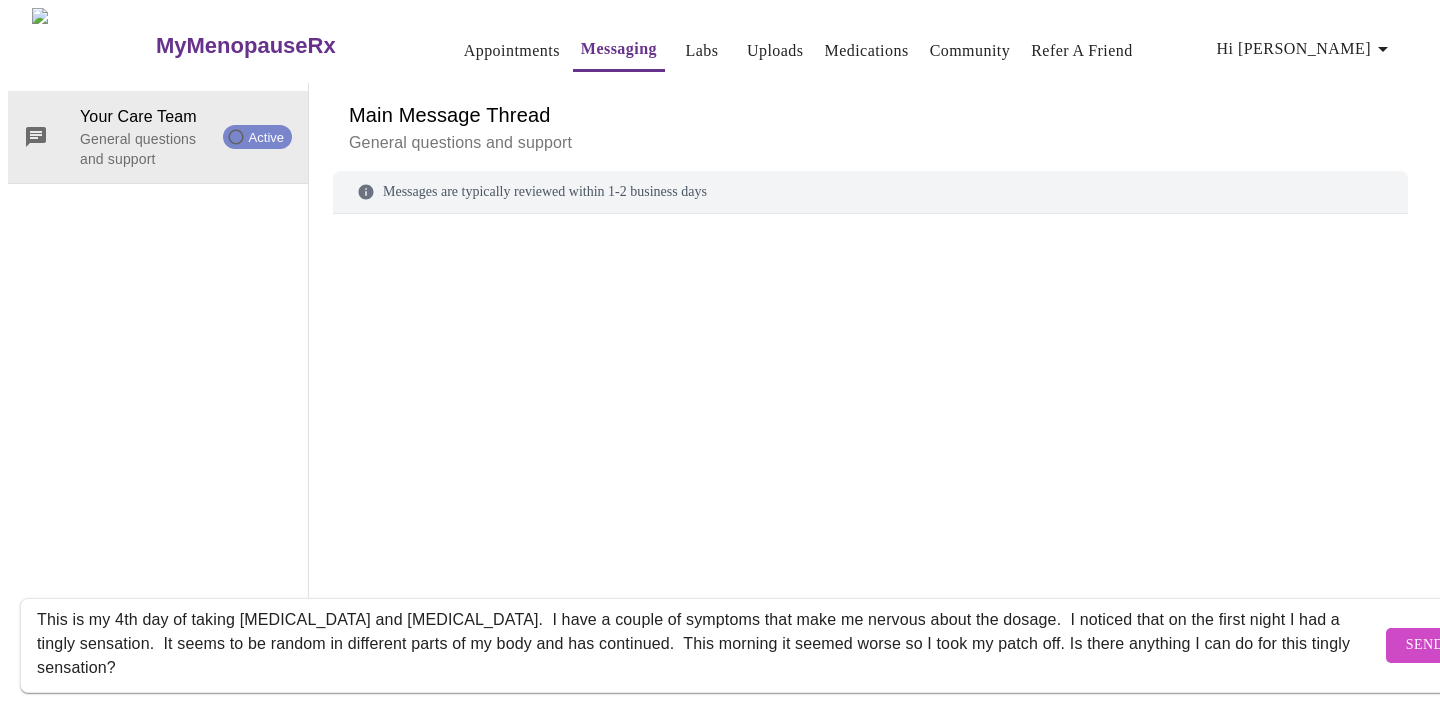 click on "This is my 4th day of taking [MEDICAL_DATA] and [MEDICAL_DATA].  I have a couple of symptoms that make me nervous about the dosage.  I noticed that on the first night I had a tingly sensation.  It seems to be random in different parts of my body and has continued.  This morning it seemed worse so I took my patch off. Is there anything I can do for this tingly sensation?" at bounding box center [709, 645] 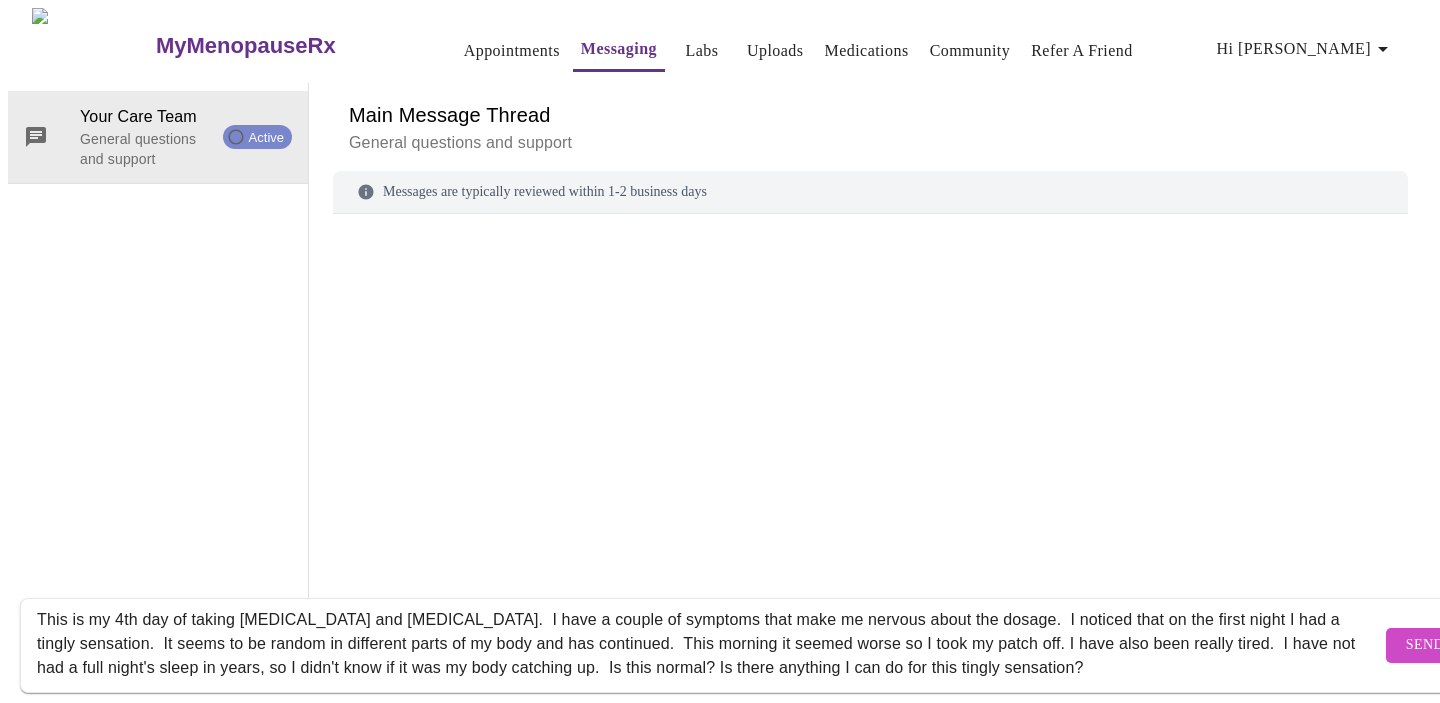 click on "This is my 4th day of taking [MEDICAL_DATA] and [MEDICAL_DATA].  I have a couple of symptoms that make me nervous about the dosage.  I noticed that on the first night I had a tingly sensation.  It seems to be random in different parts of my body and has continued.  This morning it seemed worse so I took my patch off. I have also been really tired.  I have not had a full night's sleep in years, so I didn't know if it was my body catching up.  Is this normal? Is there anything I can do for this tingly sensation?" at bounding box center [709, 645] 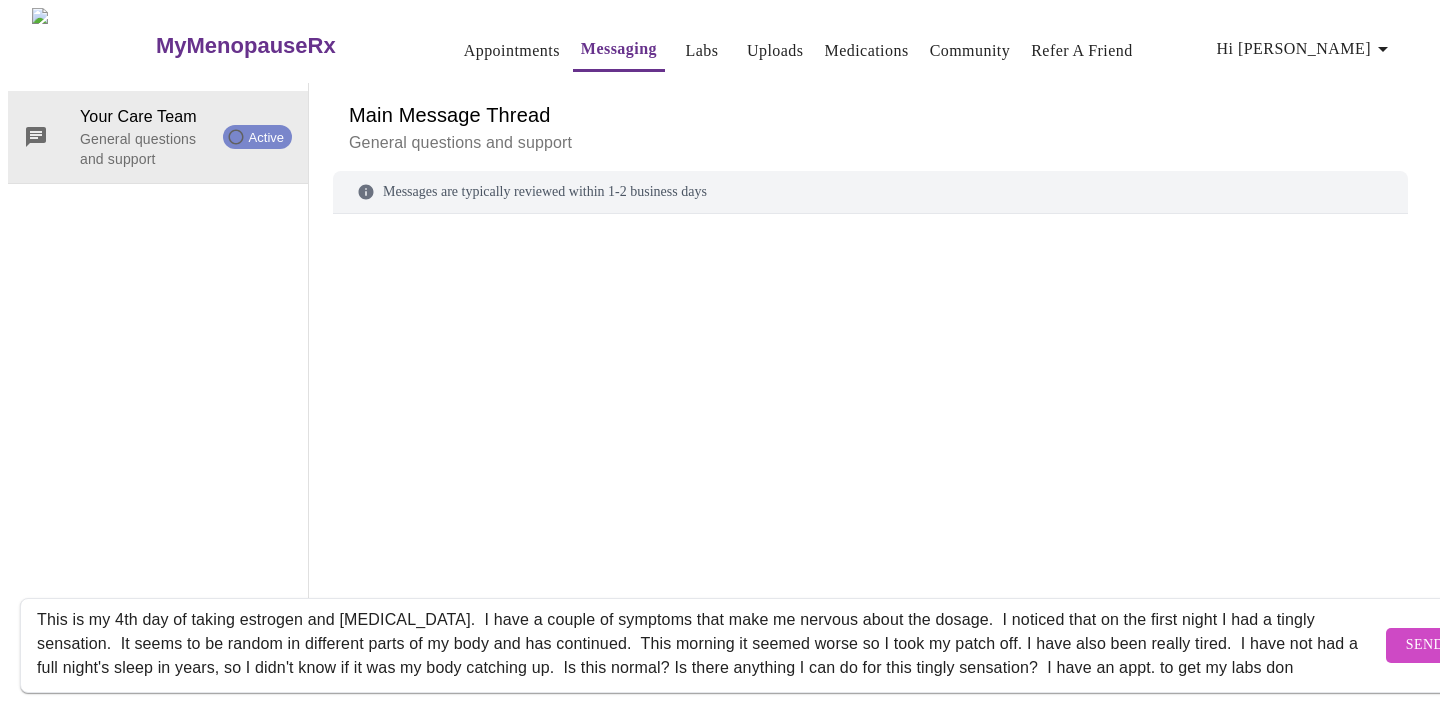 scroll, scrollTop: 37, scrollLeft: 0, axis: vertical 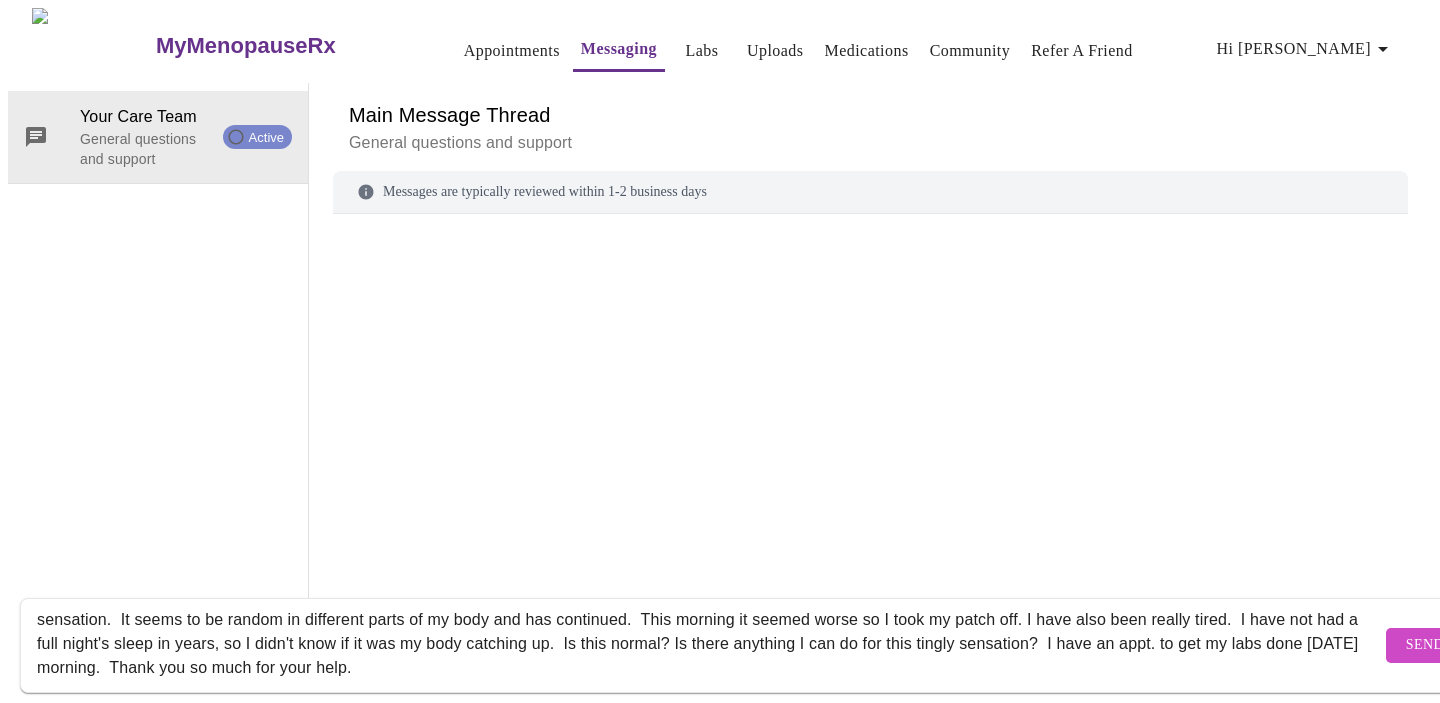 type on "This is my 4th day of taking estrogen and [MEDICAL_DATA].  I have a couple of symptoms that make me nervous about the dosage.  I noticed that on the first night I had a tingly sensation.  It seems to be random in different parts of my body and has continued.  This morning it seemed worse so I took my patch off. I have also been really tired.  I have not had a full night's sleep in years, so I didn't know if it was my body catching up.  Is this normal? Is there anything I can do for this tingly sensation?  I have an appt. to get my labs done [DATE] morning.  Thank you so much for your help." 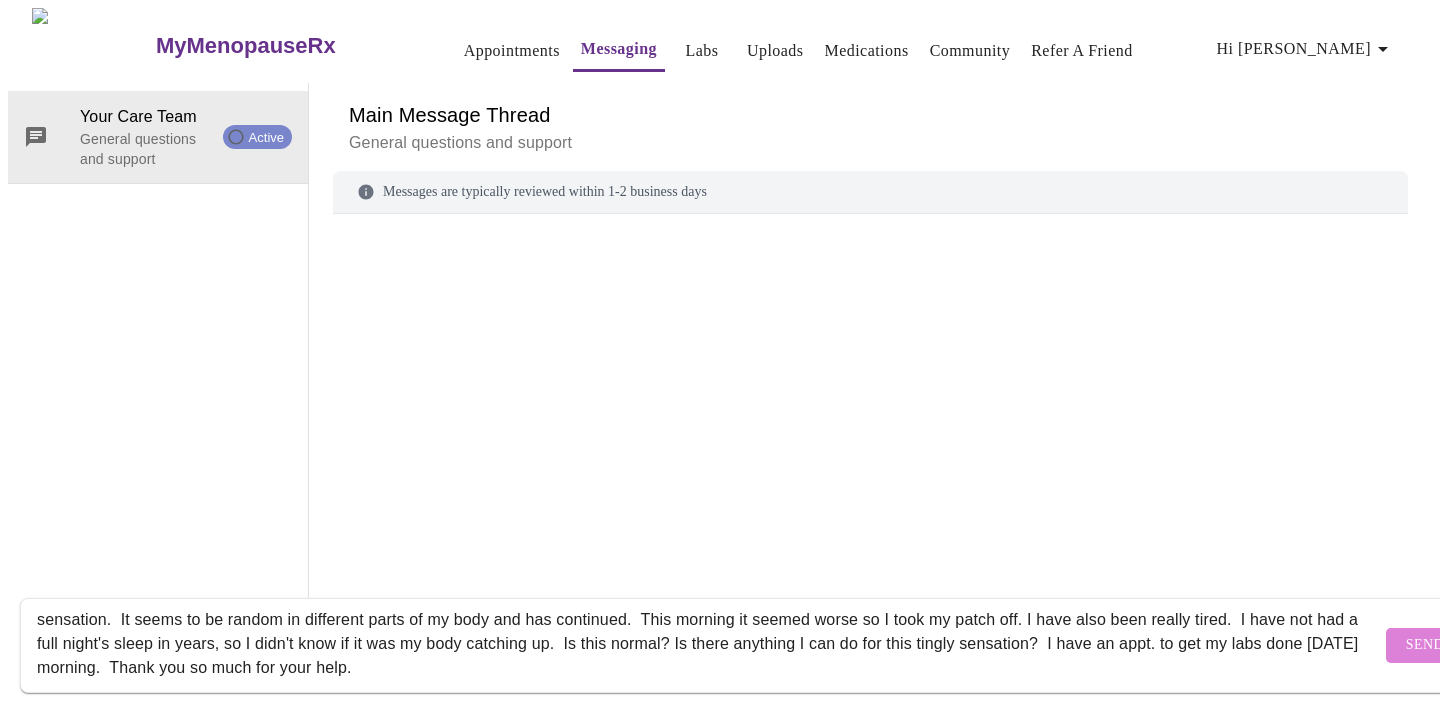 click on "Send" at bounding box center (1425, 645) 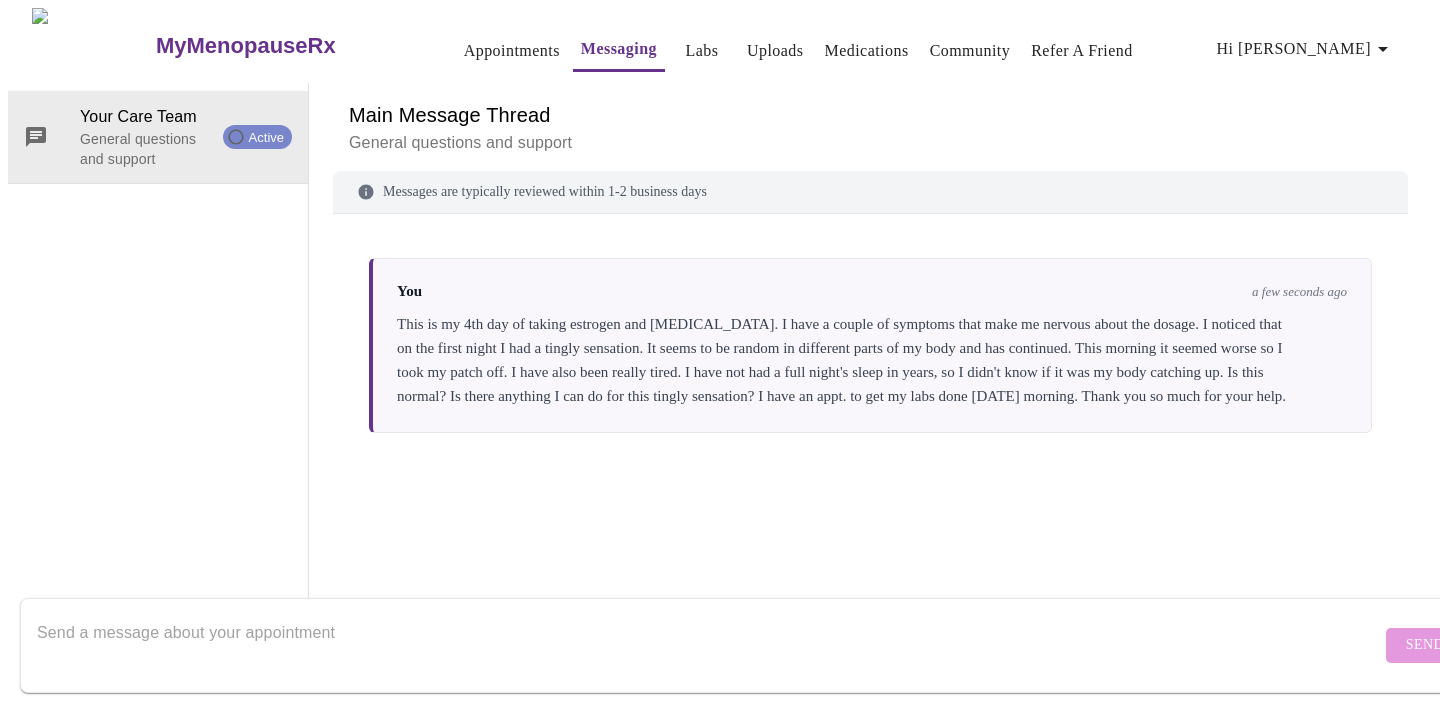 scroll, scrollTop: 0, scrollLeft: 0, axis: both 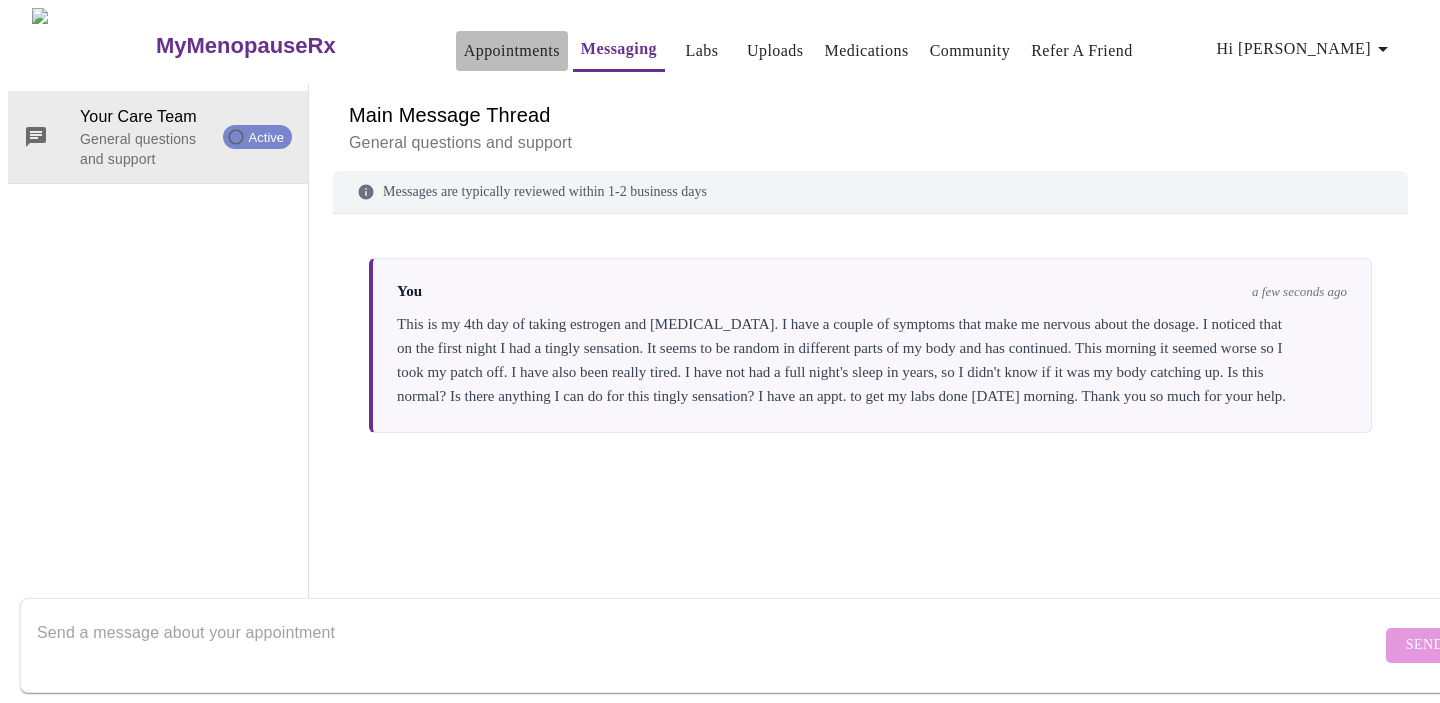 click on "Appointments" at bounding box center (512, 51) 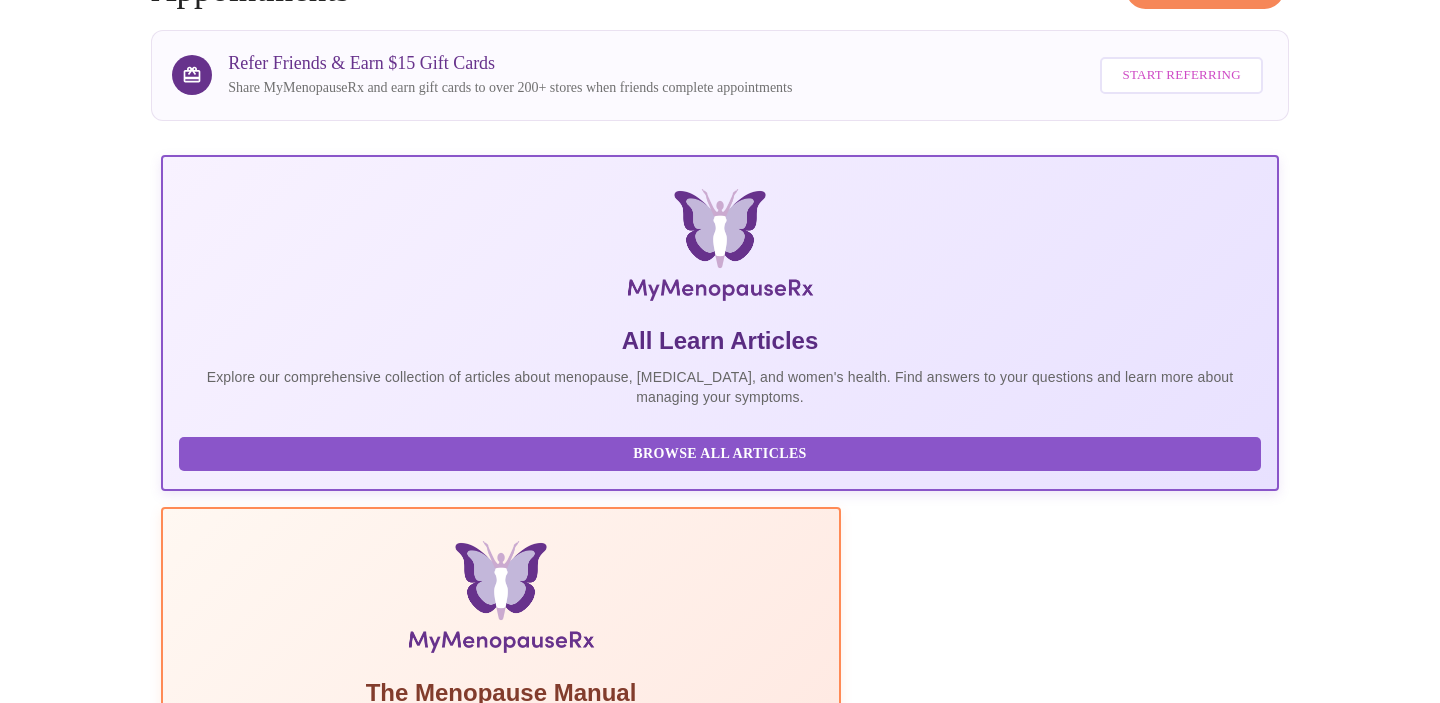 scroll, scrollTop: 137, scrollLeft: 0, axis: vertical 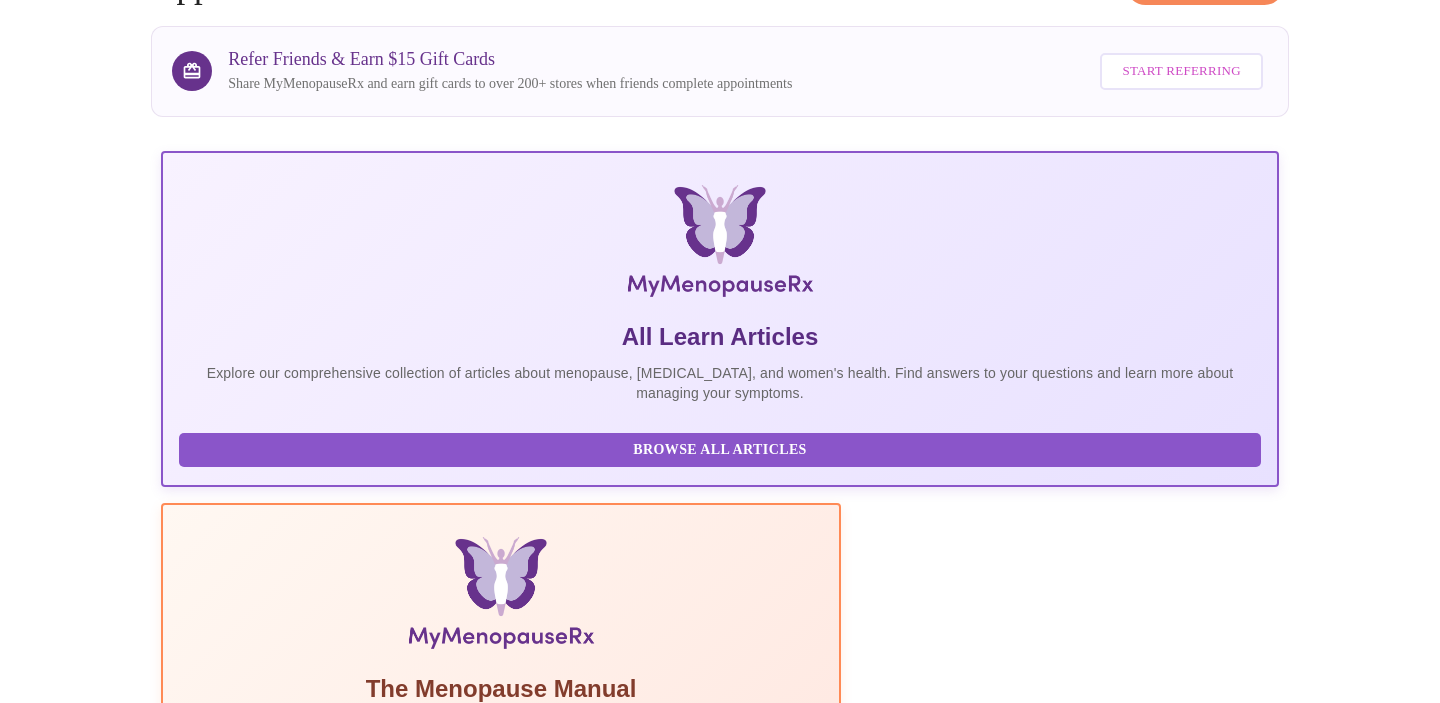click on "Read Manual" at bounding box center (501, 782) 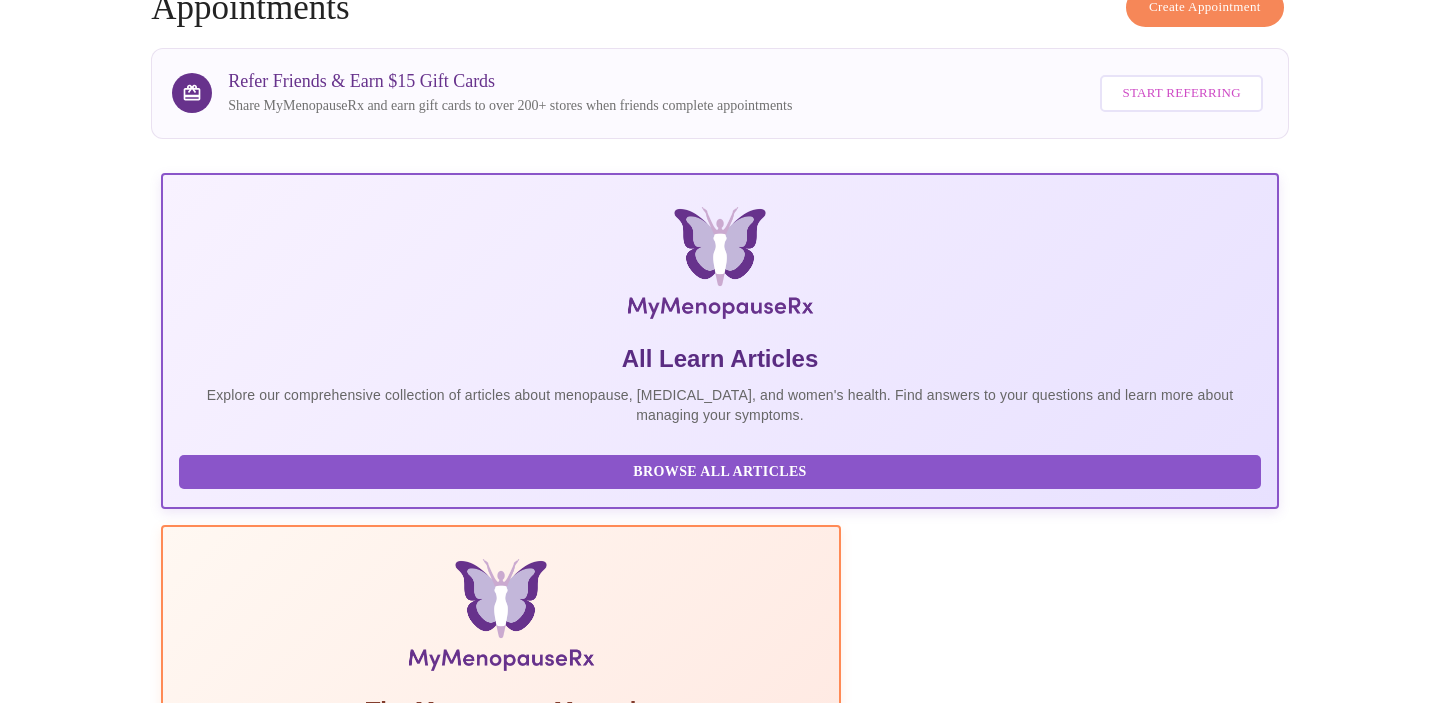 scroll, scrollTop: 0, scrollLeft: 0, axis: both 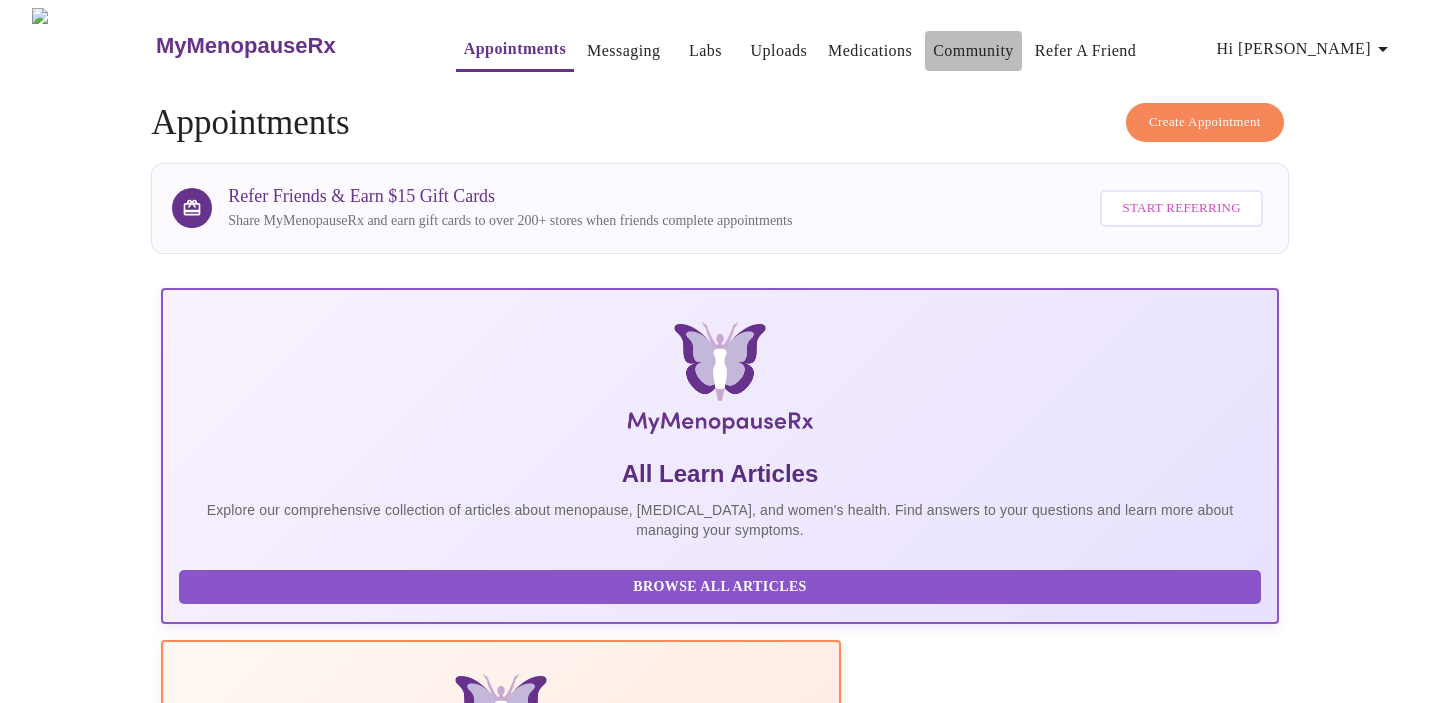 click on "Community" at bounding box center (973, 51) 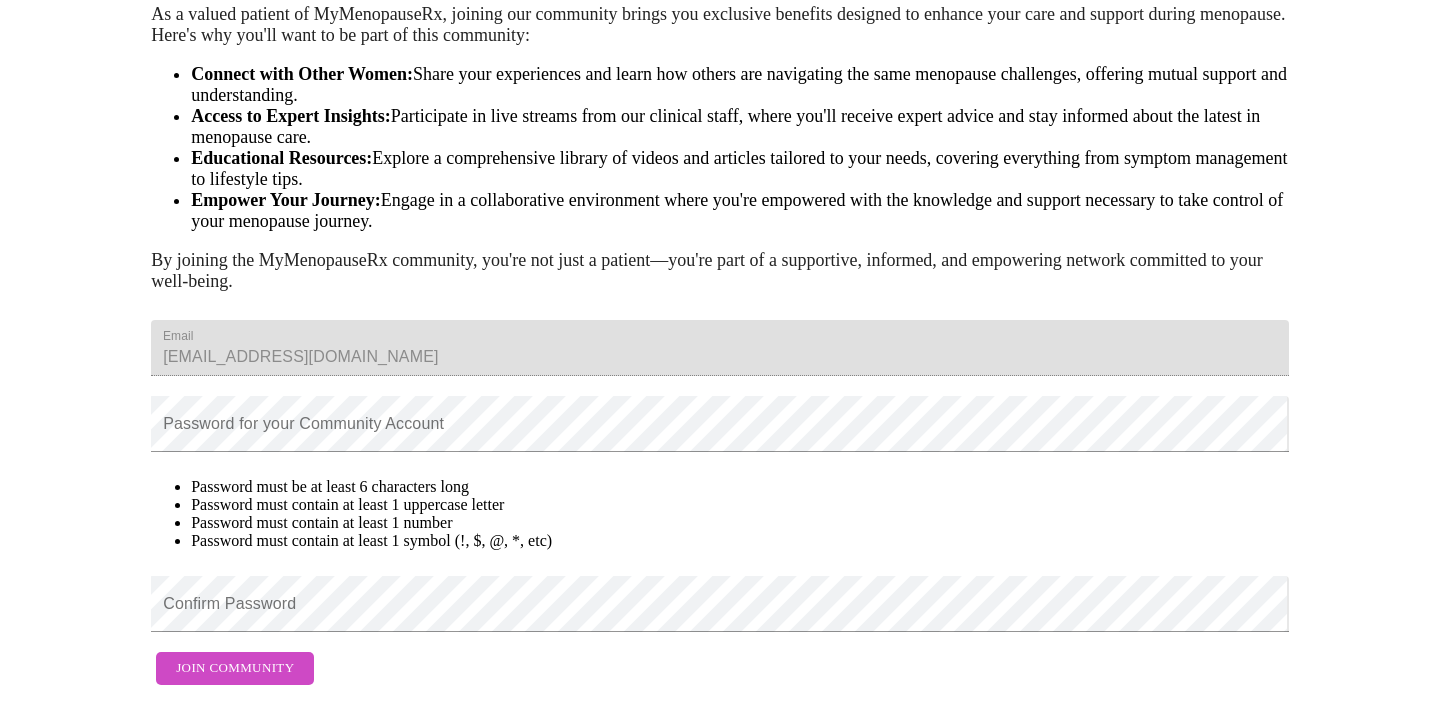 scroll, scrollTop: 221, scrollLeft: 0, axis: vertical 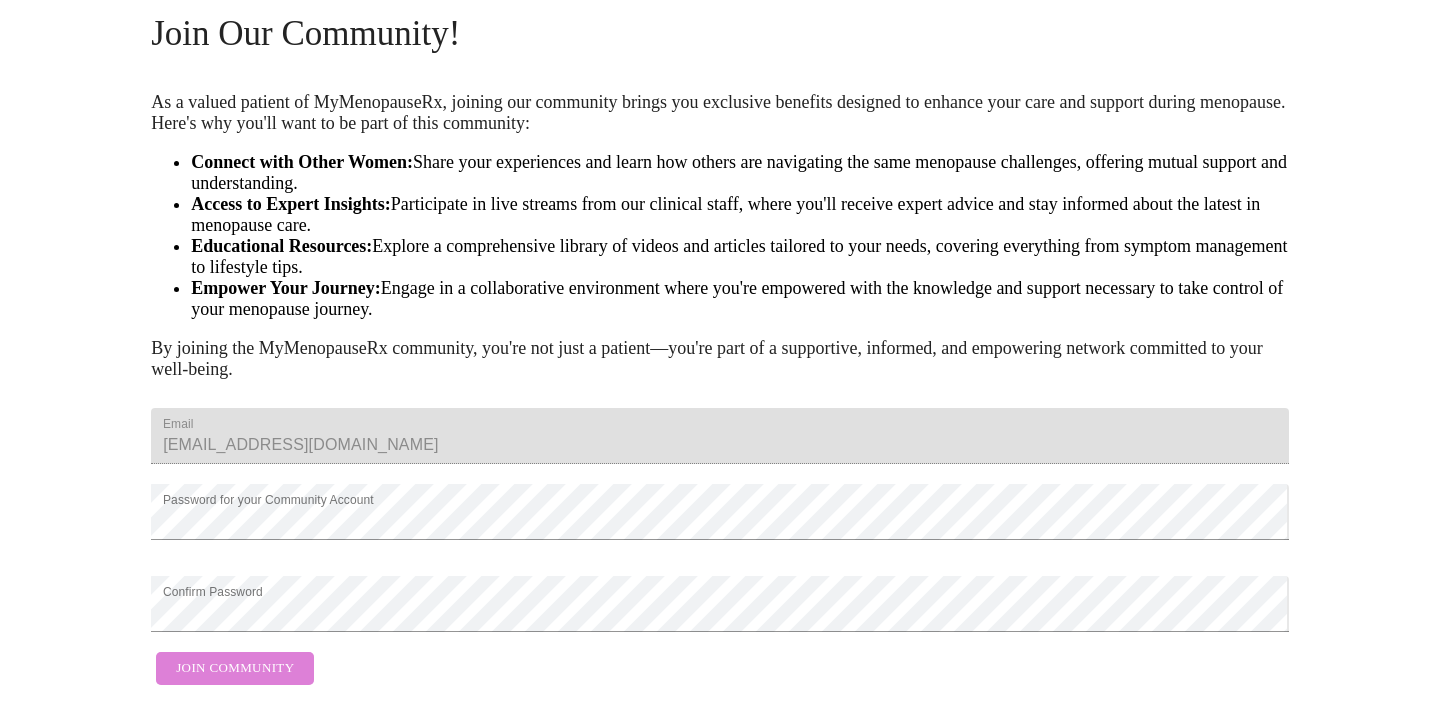 click on "Join Community" at bounding box center [235, 668] 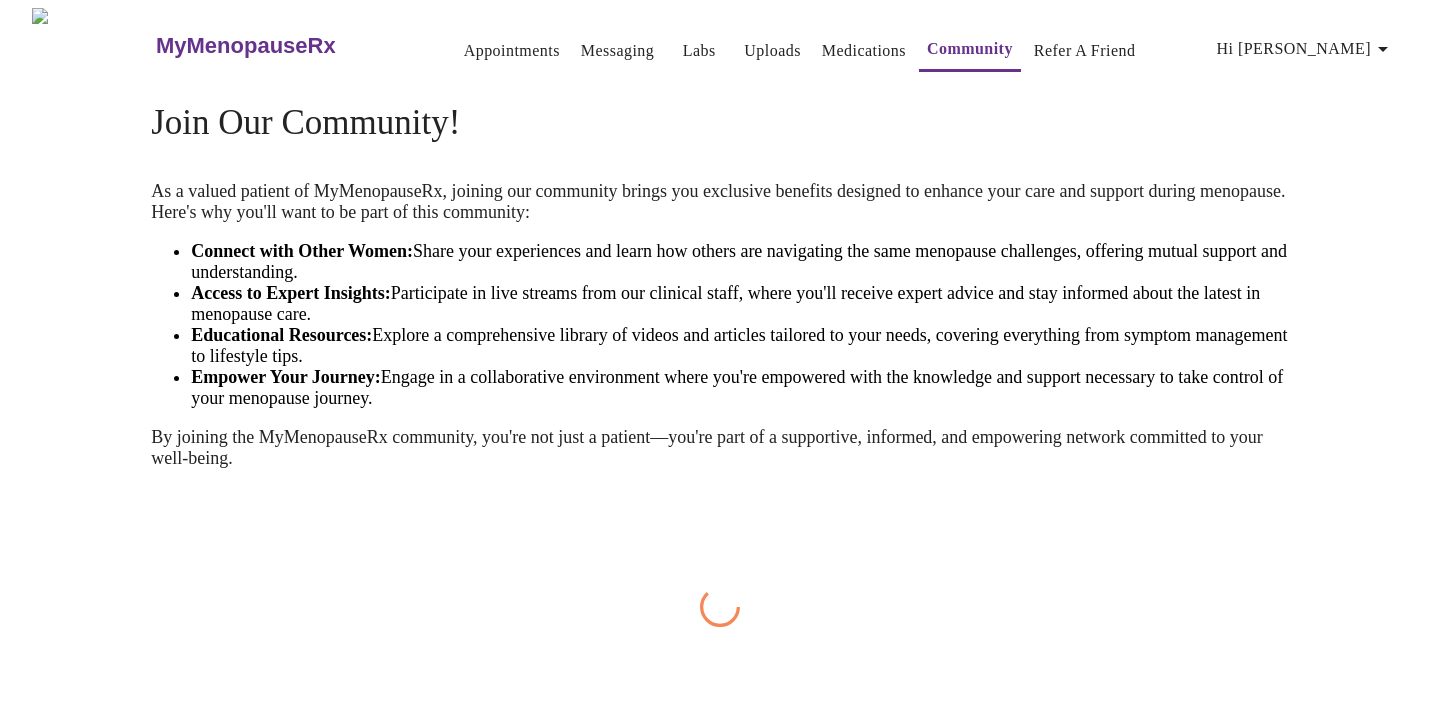 scroll, scrollTop: 0, scrollLeft: 0, axis: both 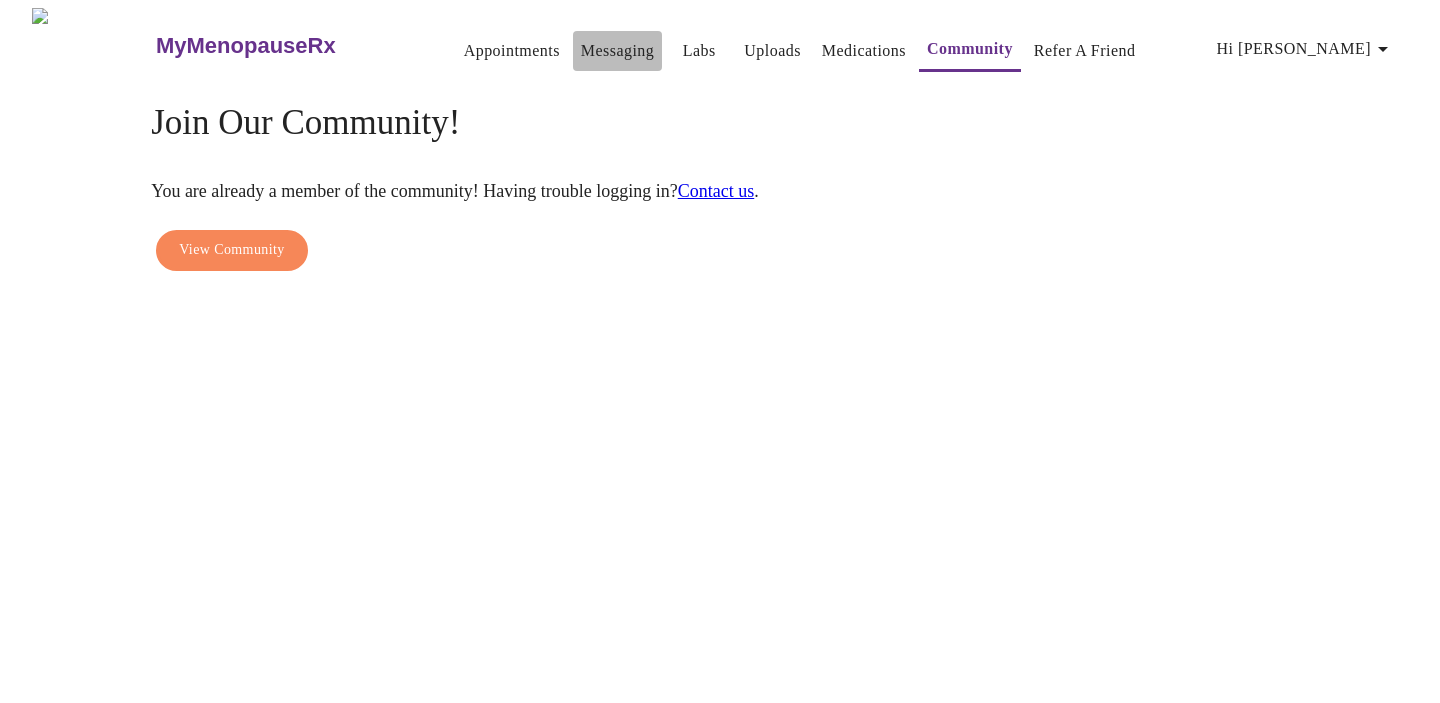 click on "Messaging" at bounding box center (617, 51) 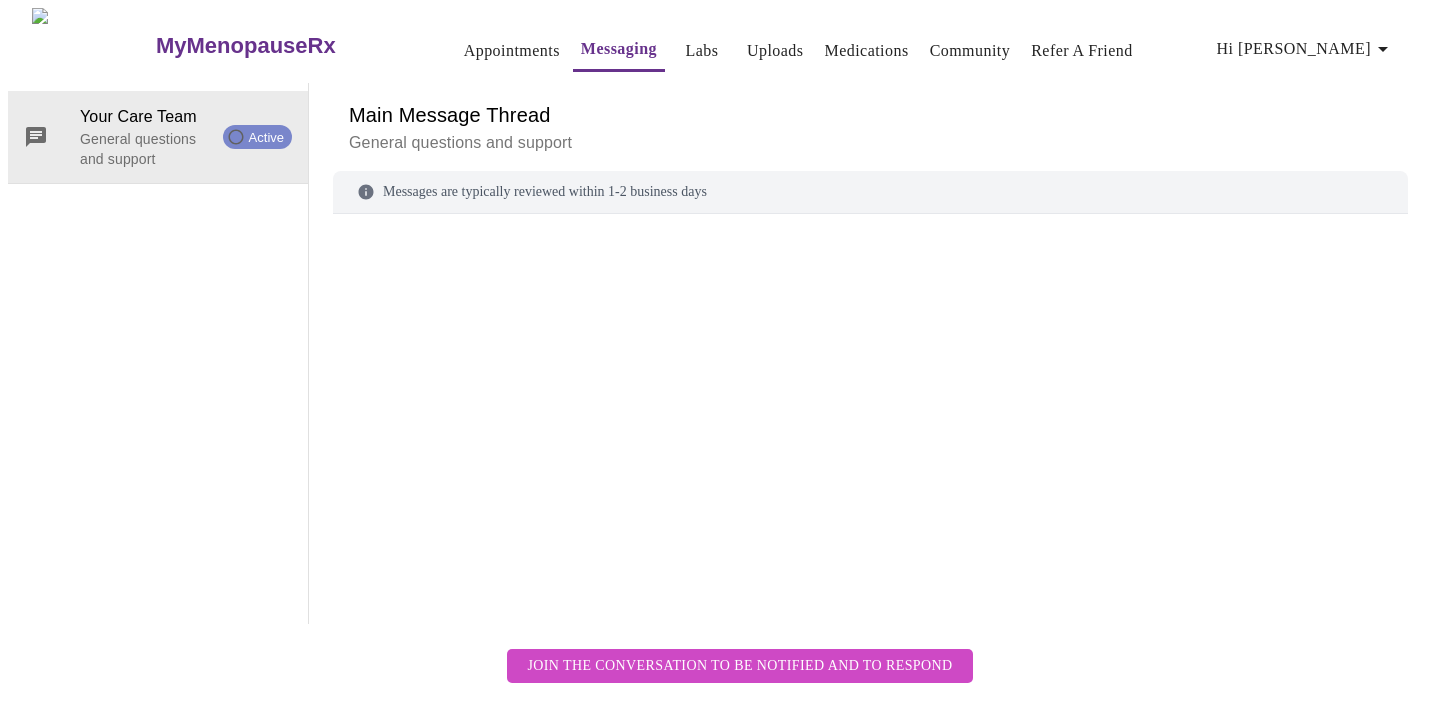 scroll, scrollTop: 75, scrollLeft: 0, axis: vertical 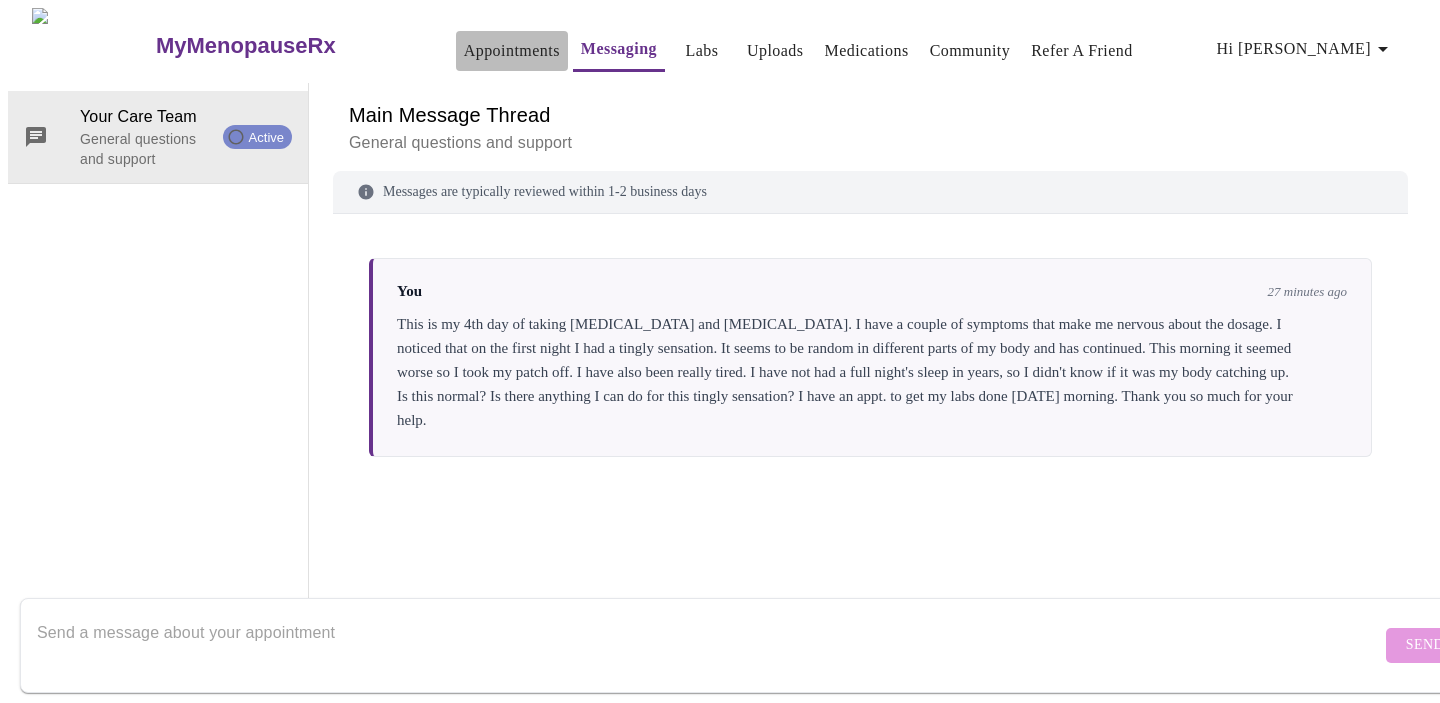 click on "Appointments" at bounding box center [512, 51] 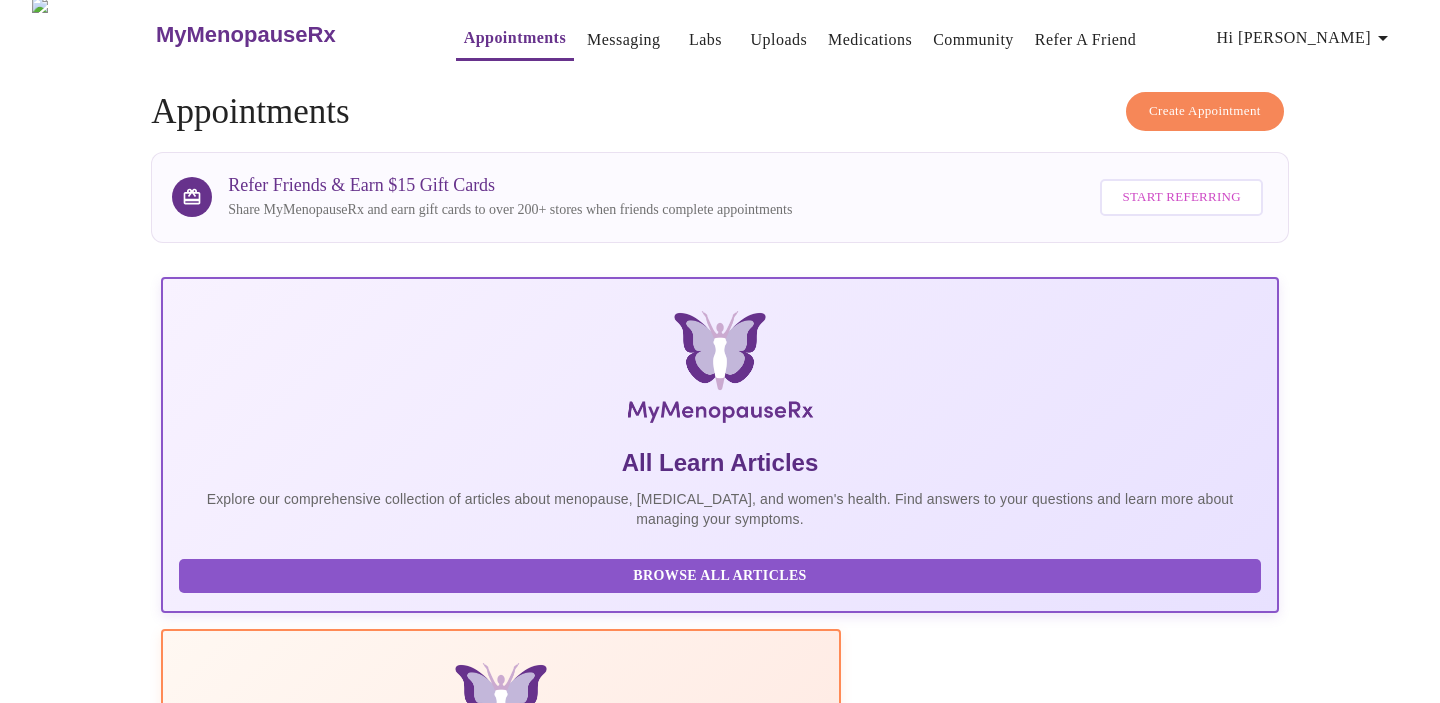 scroll, scrollTop: 10, scrollLeft: 0, axis: vertical 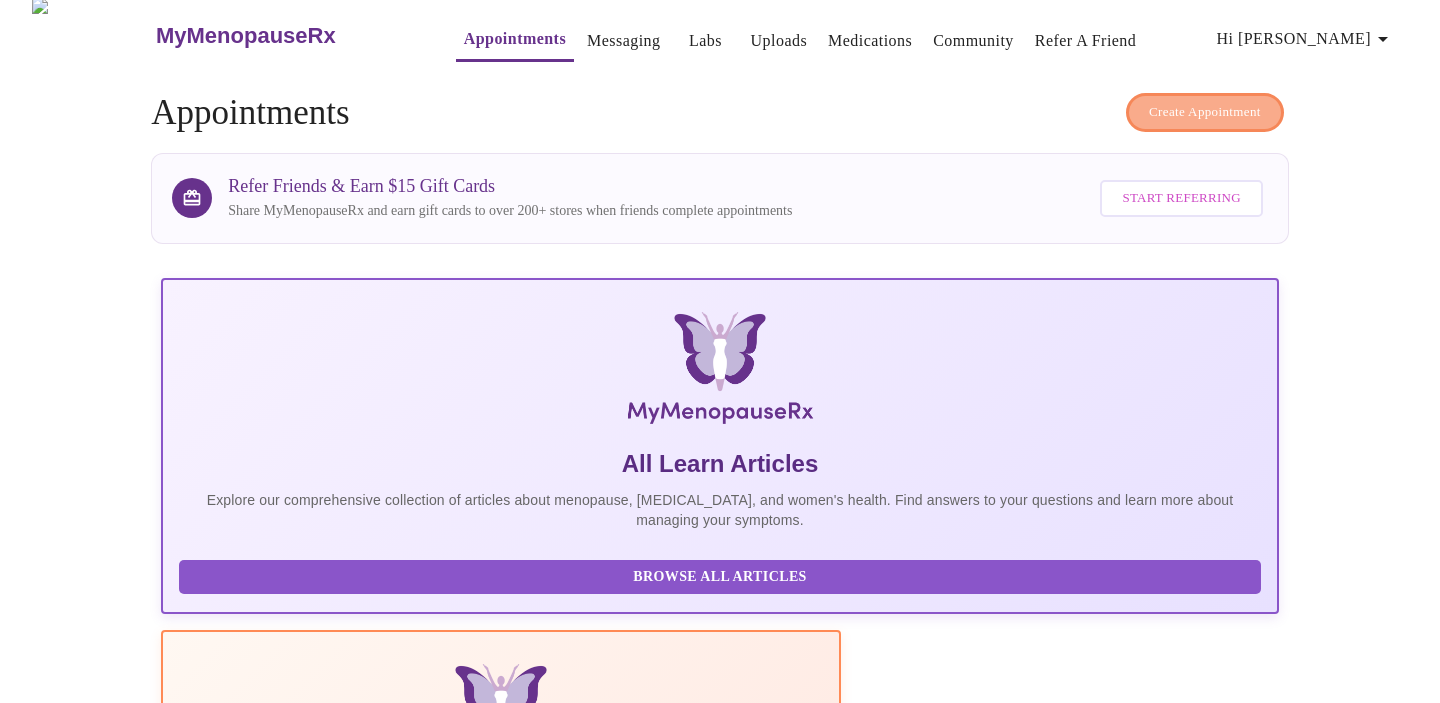 click on "Create Appointment" at bounding box center (1205, 112) 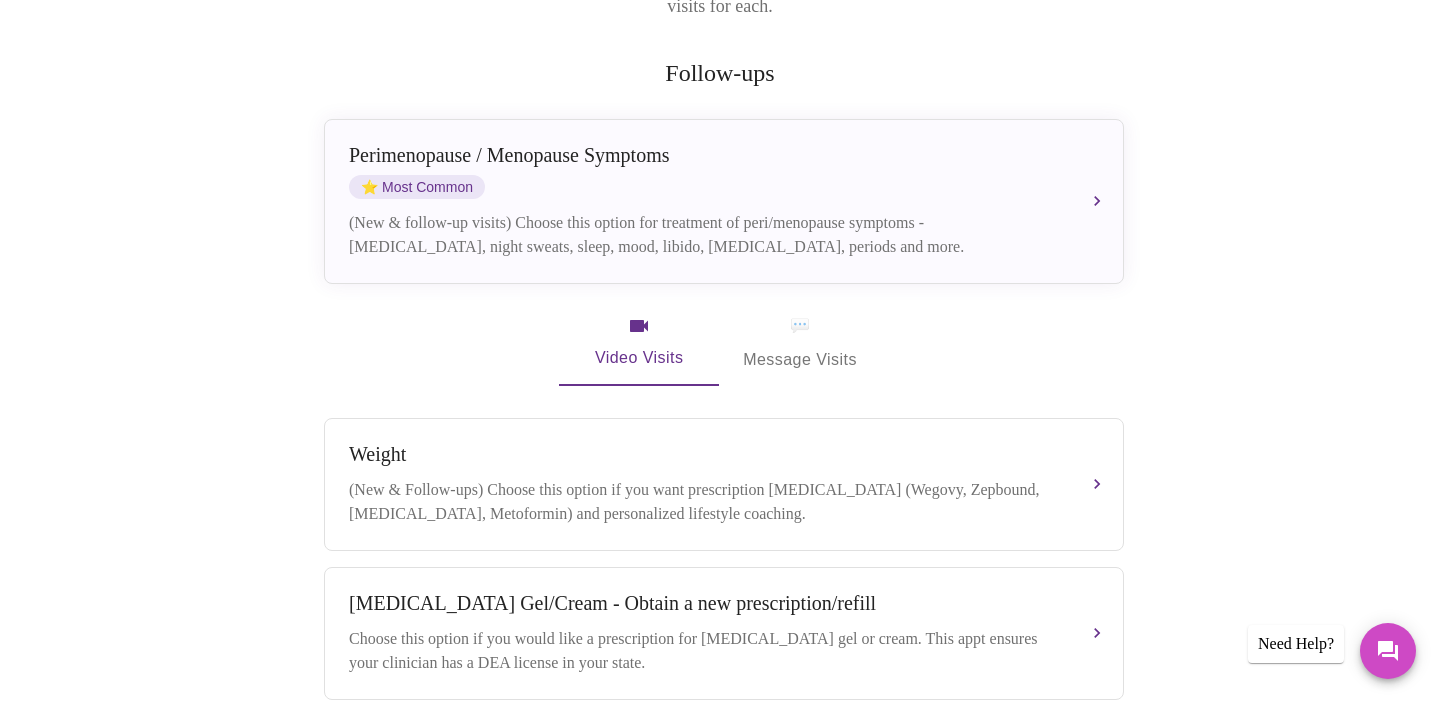 scroll, scrollTop: 349, scrollLeft: 0, axis: vertical 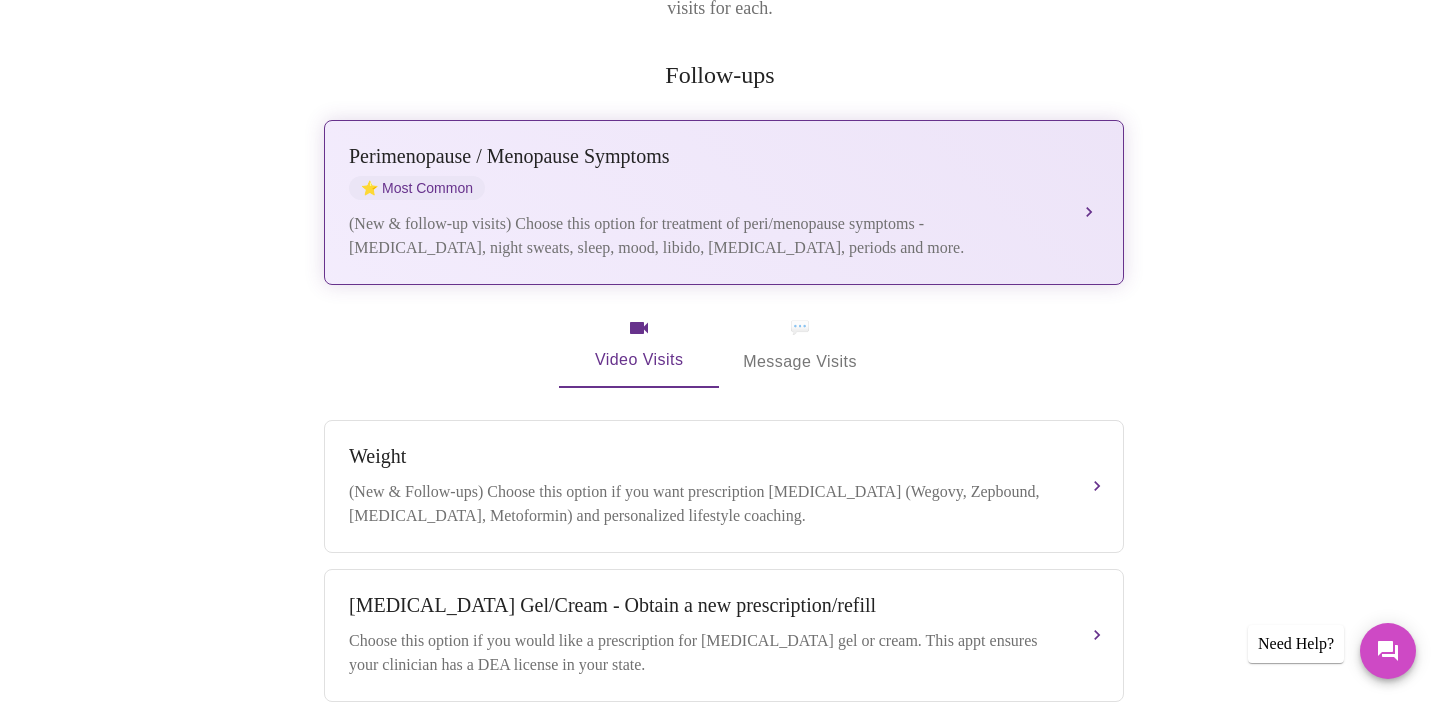 click on "Perimenopause / Menopause Symptoms  ⭐  Most Common" at bounding box center (704, 172) 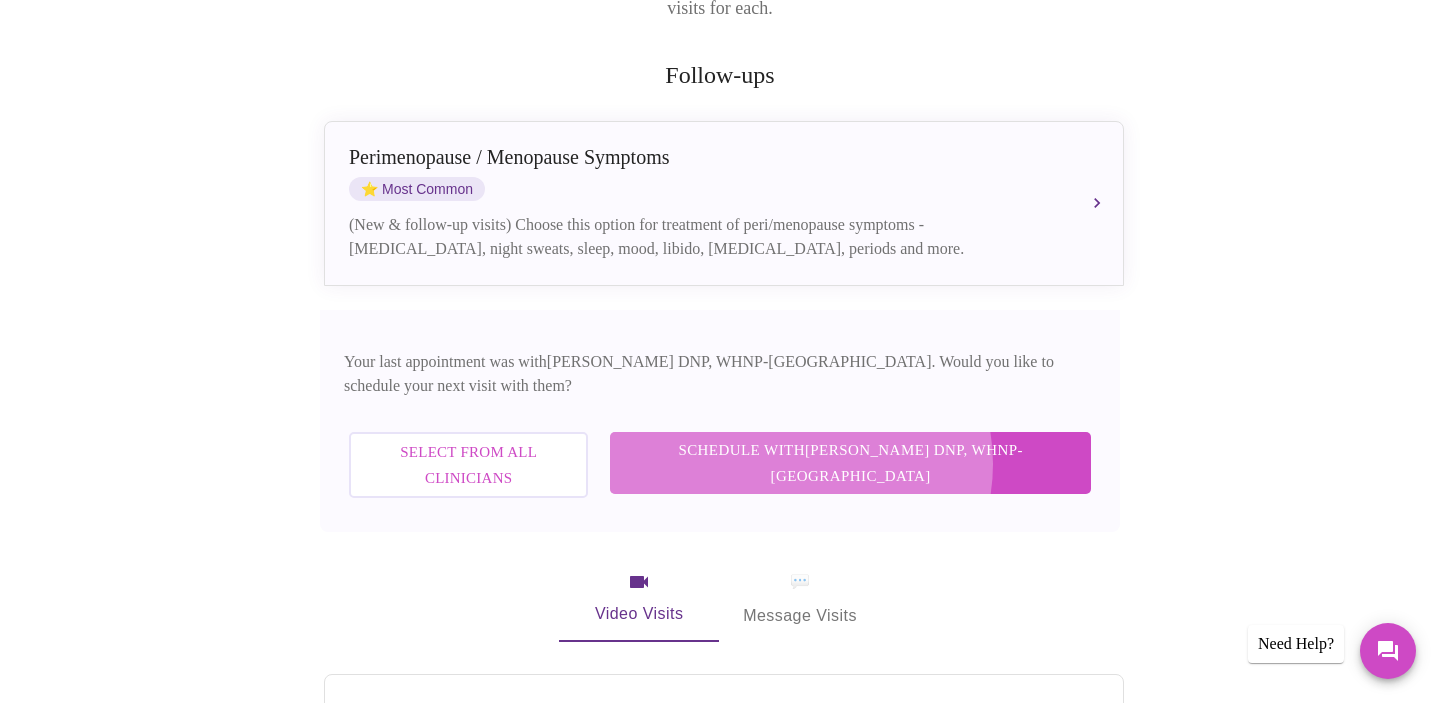 click on "Schedule with  Laura Smith DNP, WHNP-BC" at bounding box center (850, 463) 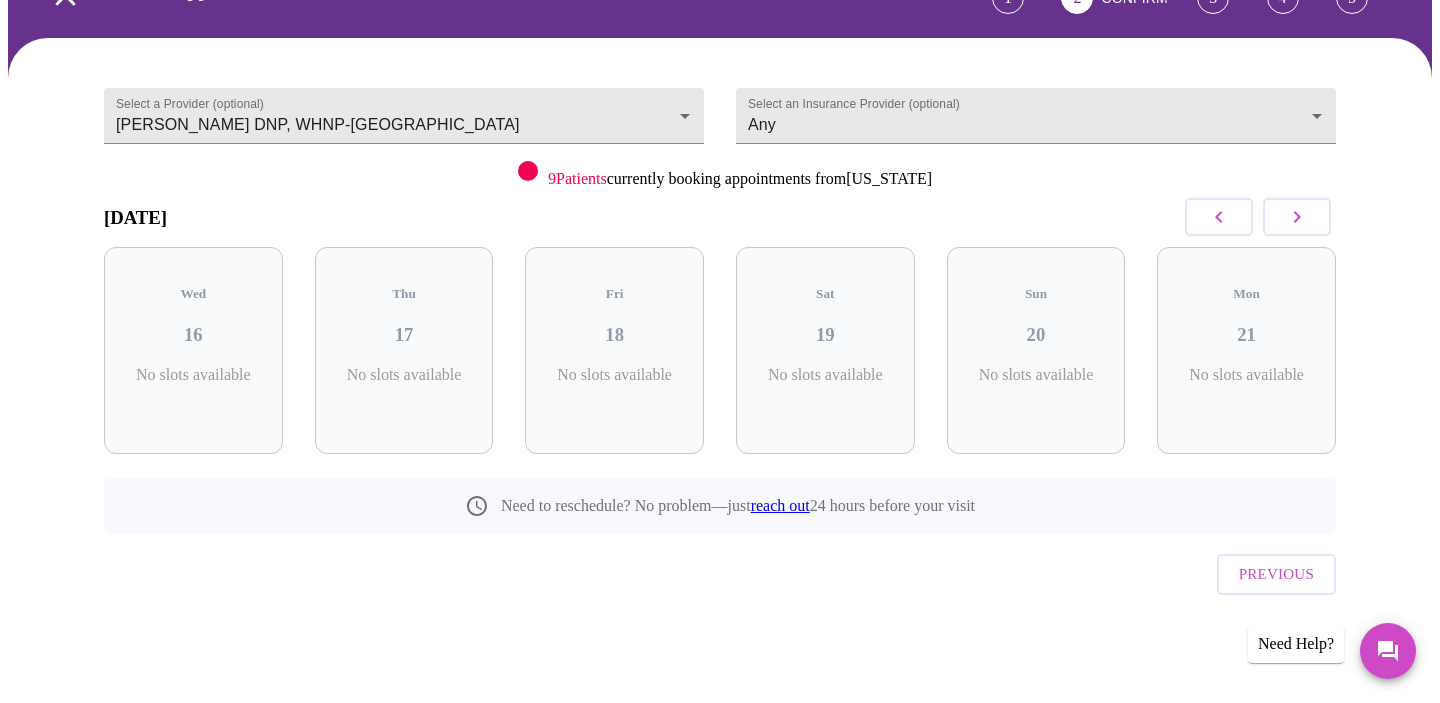scroll, scrollTop: 83, scrollLeft: 0, axis: vertical 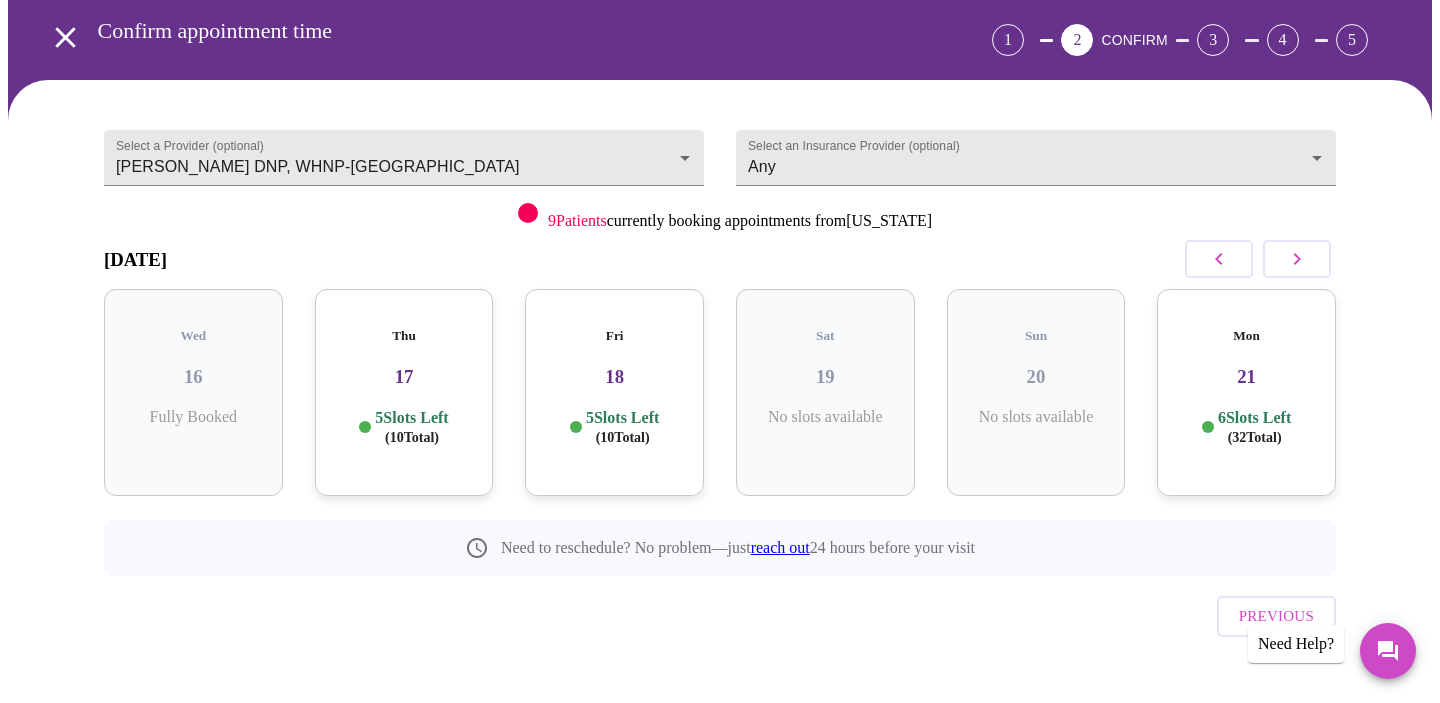 click on "Thu 17 5  Slots Left ( 10  Total)" at bounding box center (404, 392) 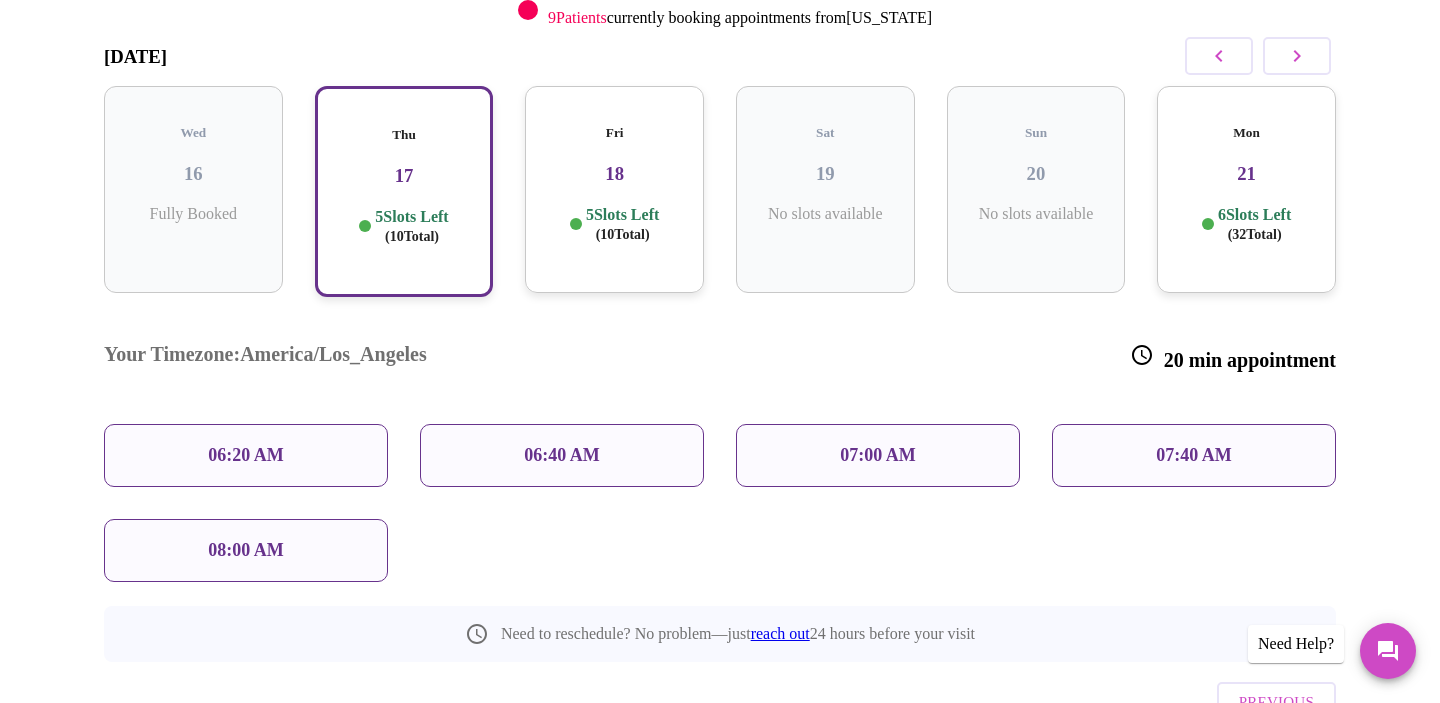 scroll, scrollTop: 293, scrollLeft: 0, axis: vertical 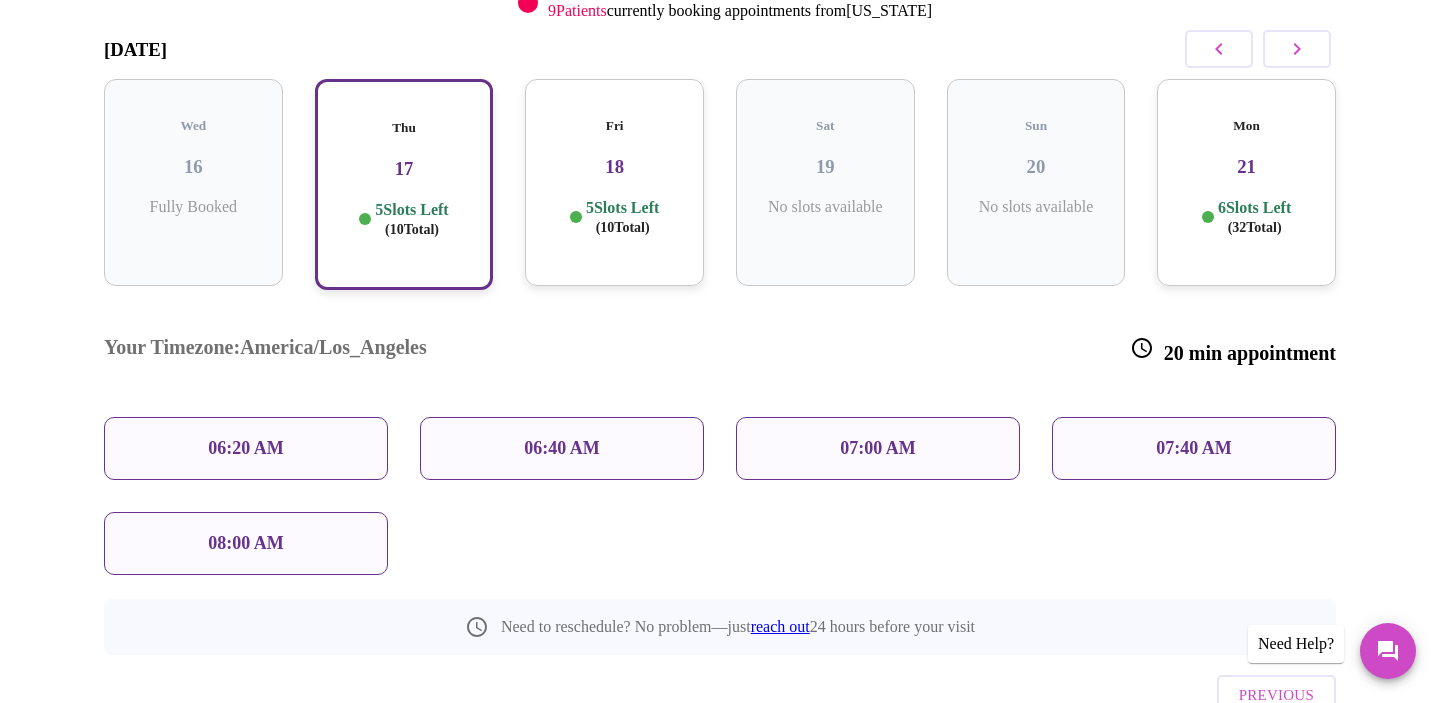click on "06:20 AM" at bounding box center (246, 448) 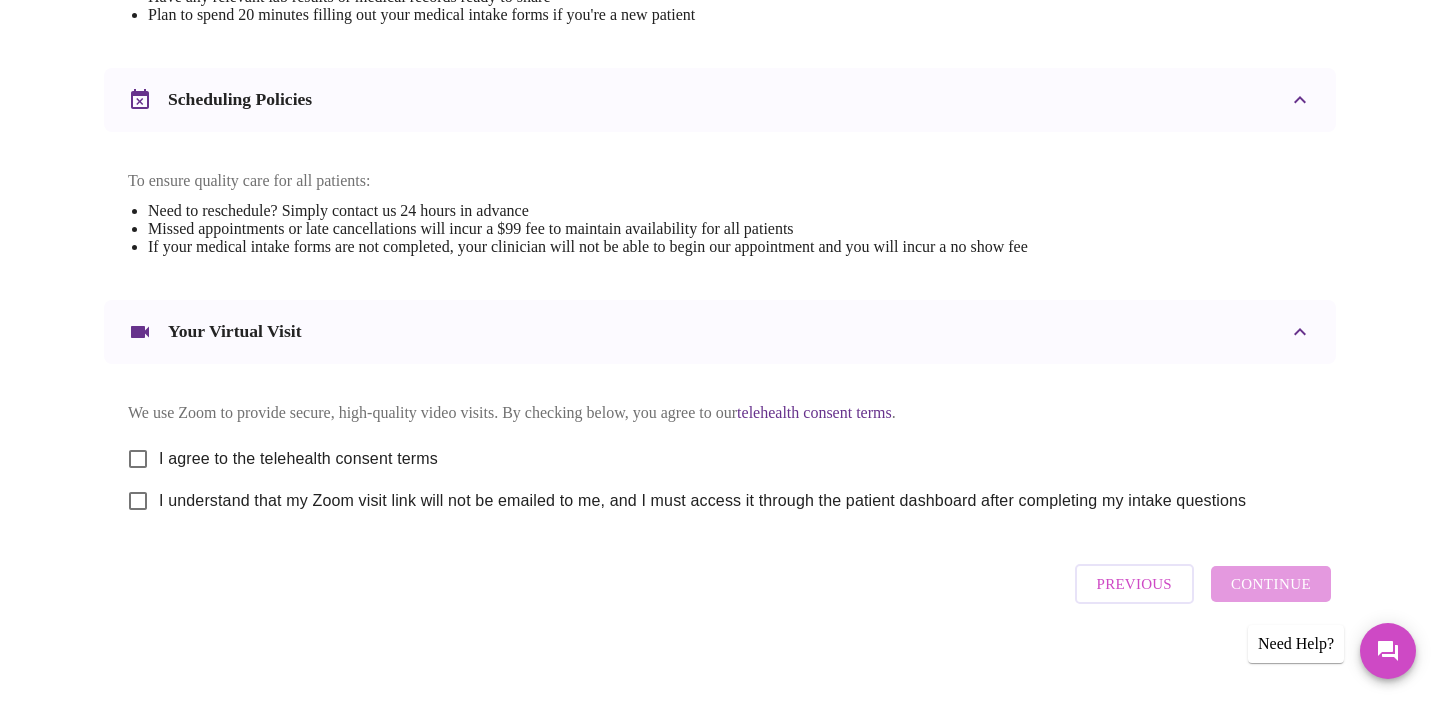 scroll, scrollTop: 722, scrollLeft: 0, axis: vertical 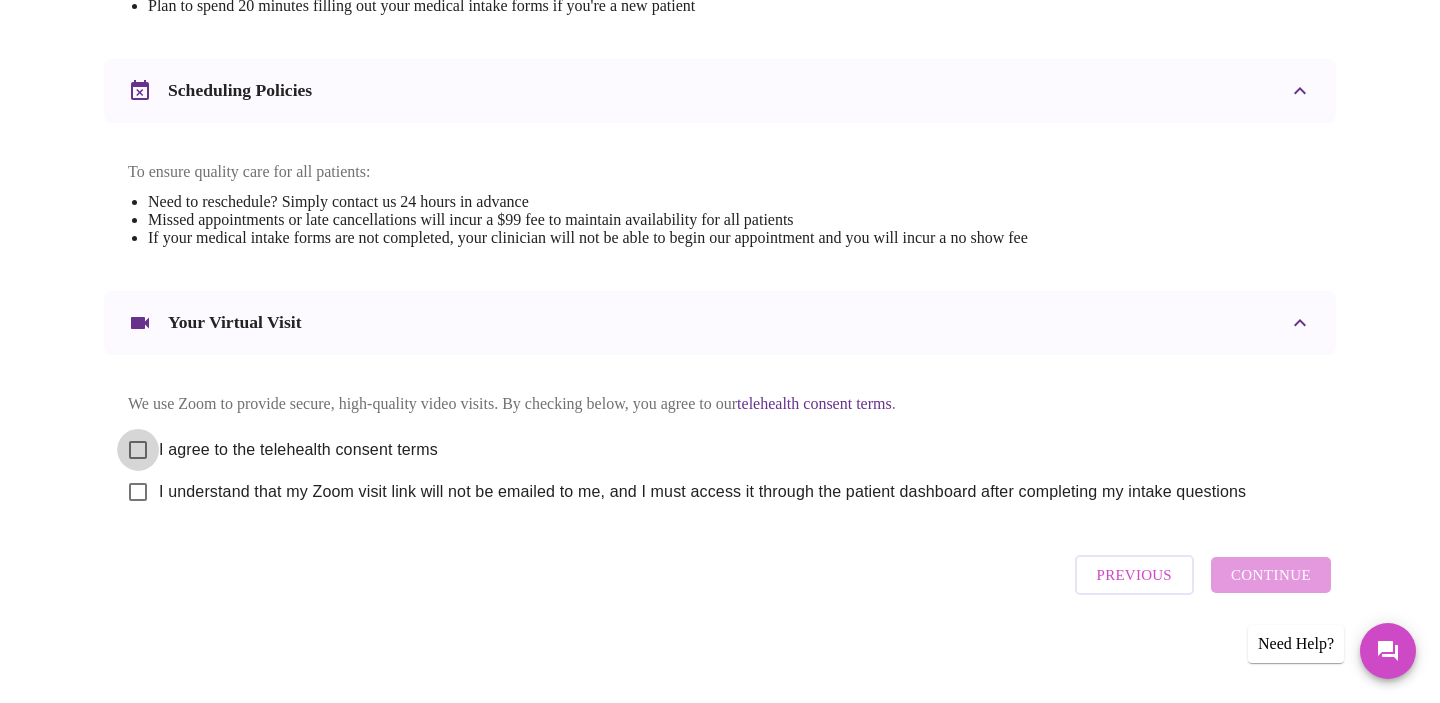 click on "I agree to the telehealth consent terms" at bounding box center [138, 450] 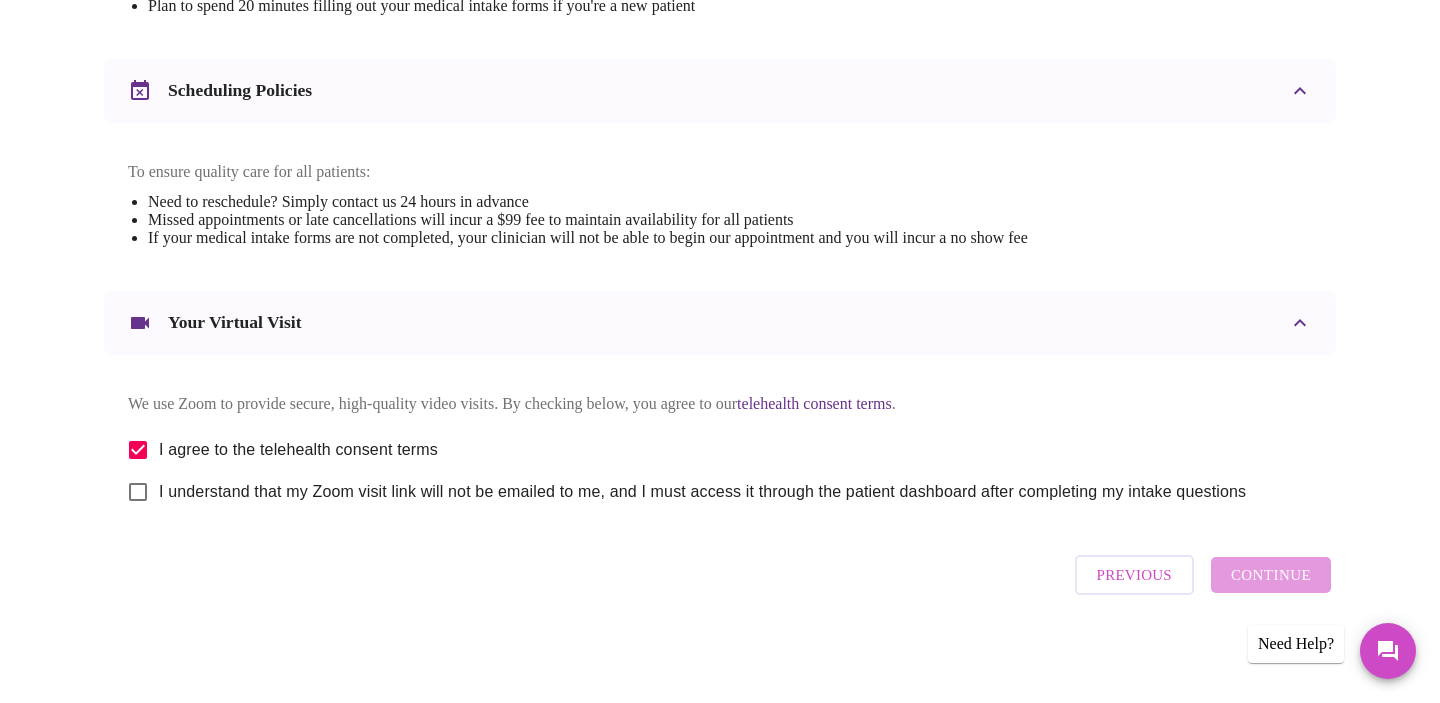 click on "I understand that my Zoom visit link will not be emailed to me, and I must access it through the patient dashboard after completing my intake questions" at bounding box center (138, 492) 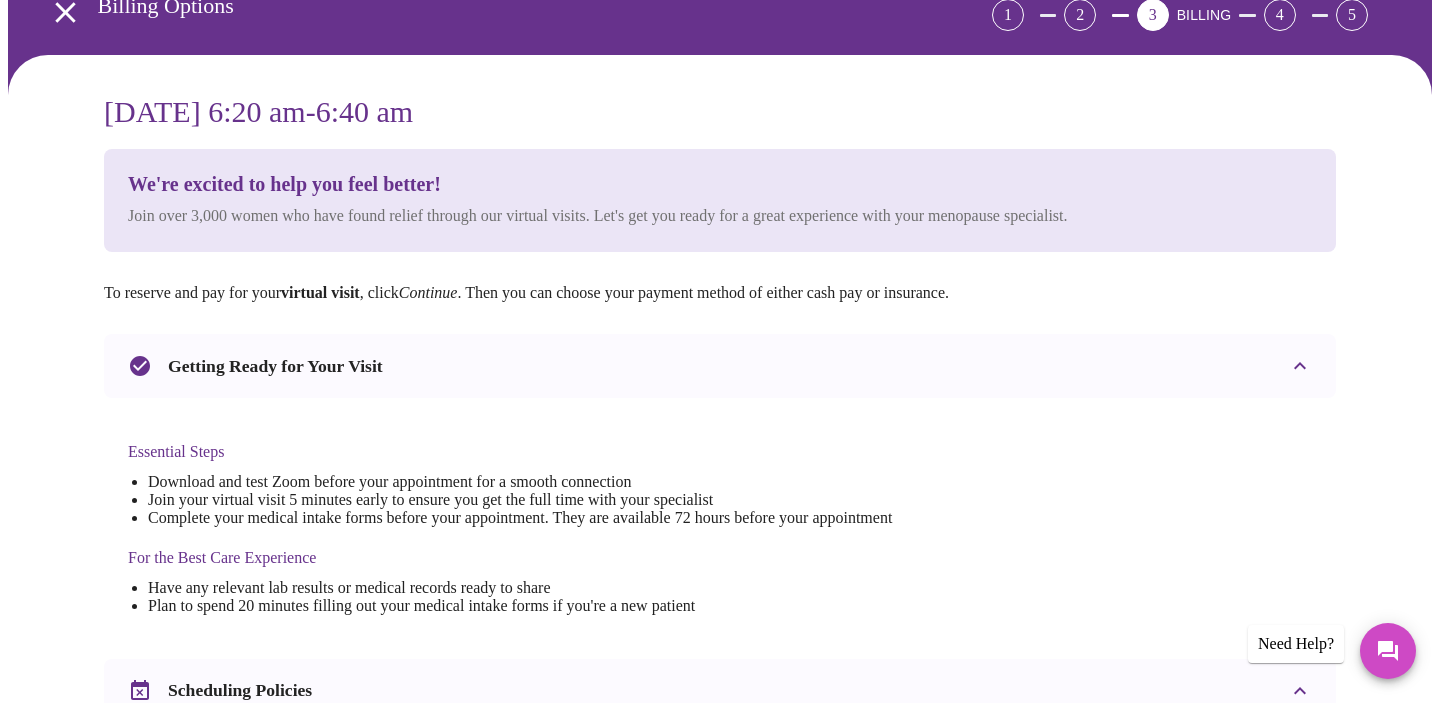 scroll, scrollTop: 0, scrollLeft: 0, axis: both 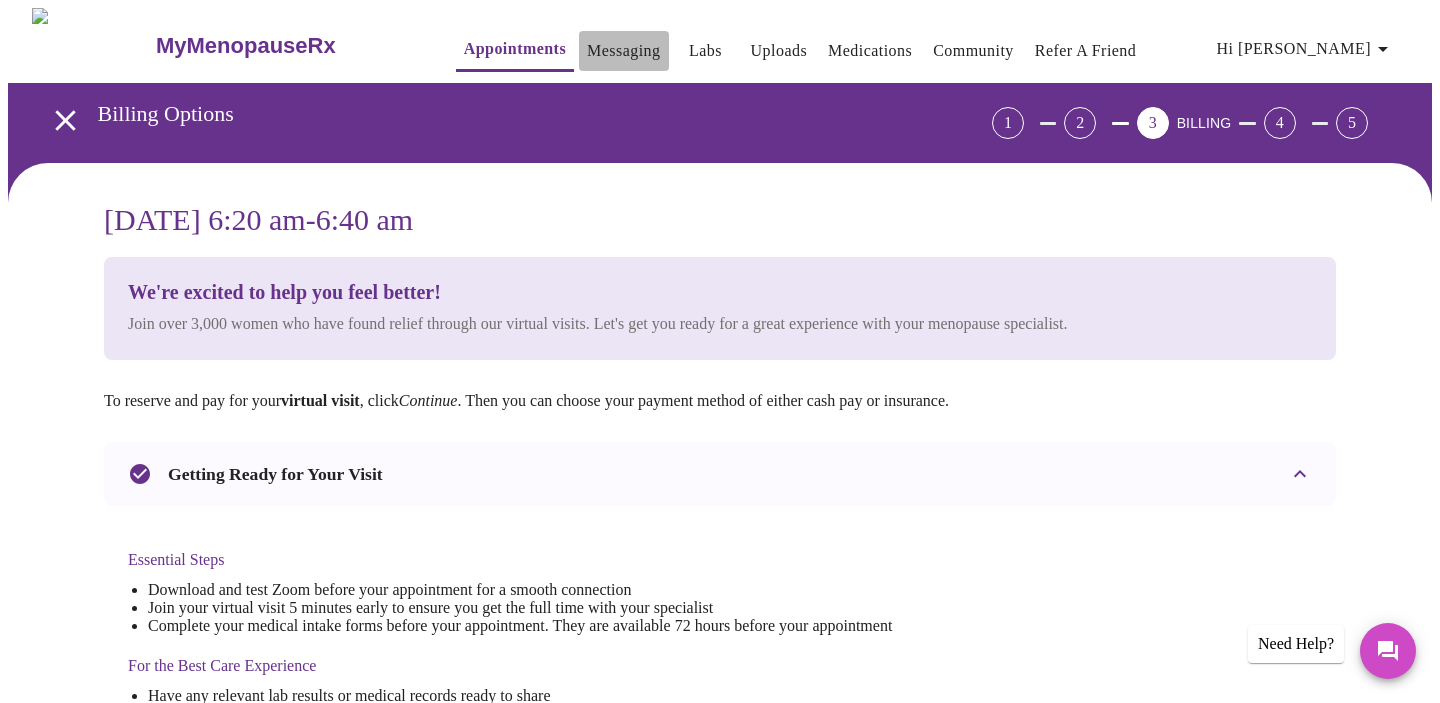 click on "Messaging" at bounding box center [623, 51] 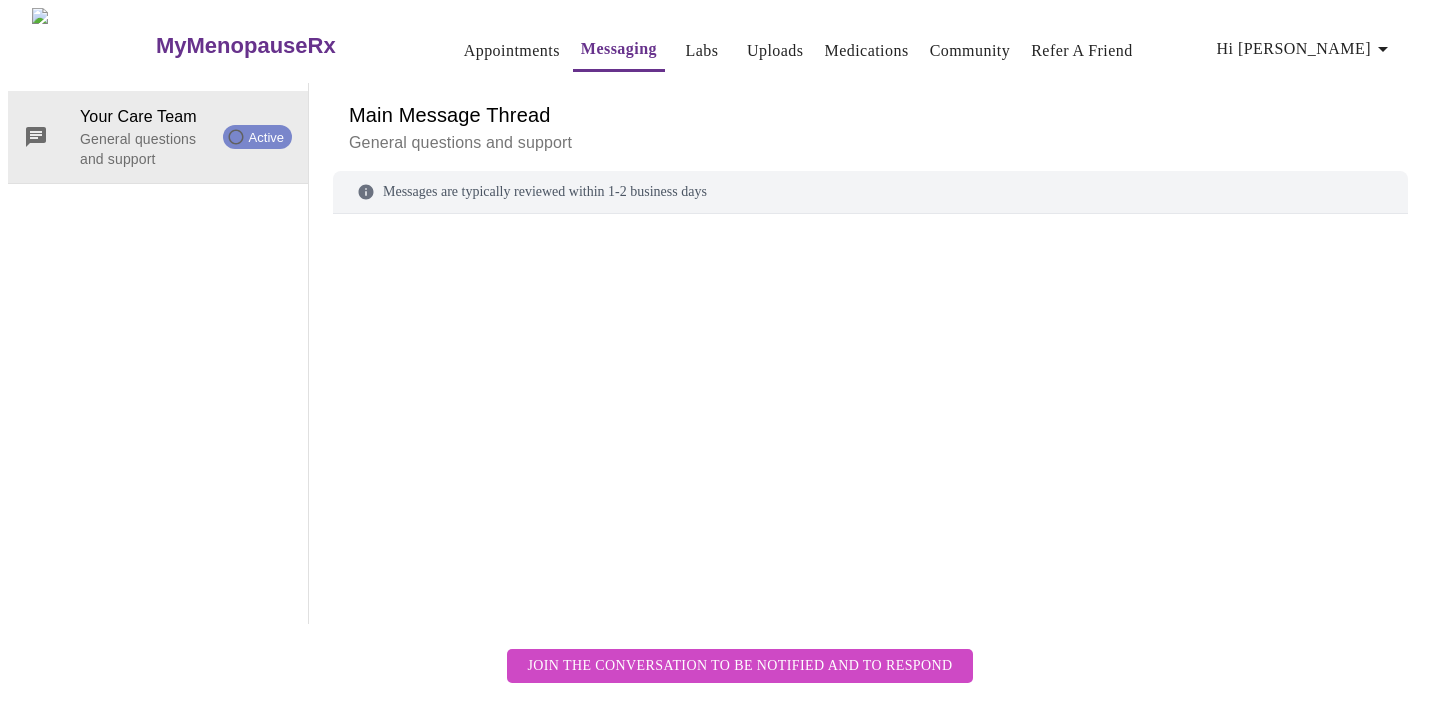 scroll, scrollTop: 75, scrollLeft: 0, axis: vertical 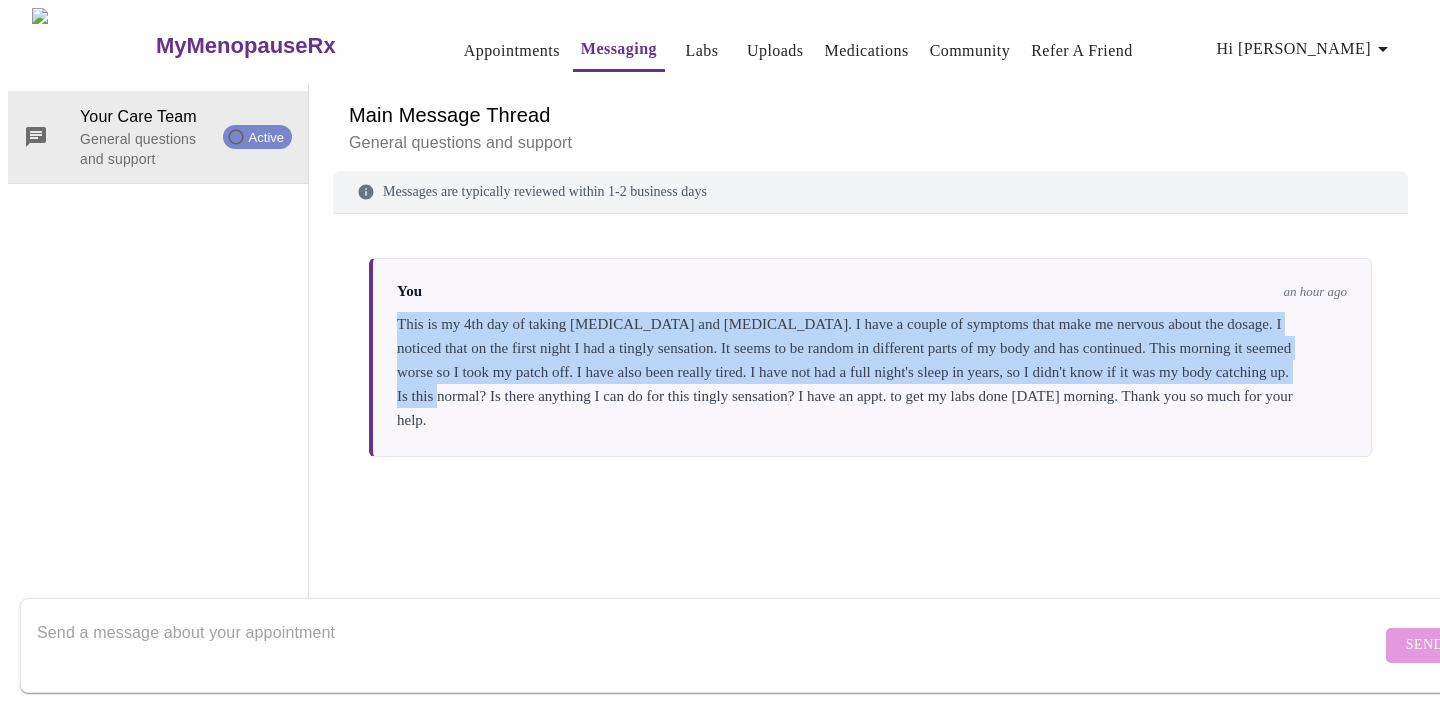 drag, startPoint x: 388, startPoint y: 251, endPoint x: 741, endPoint y: 326, distance: 360.8795 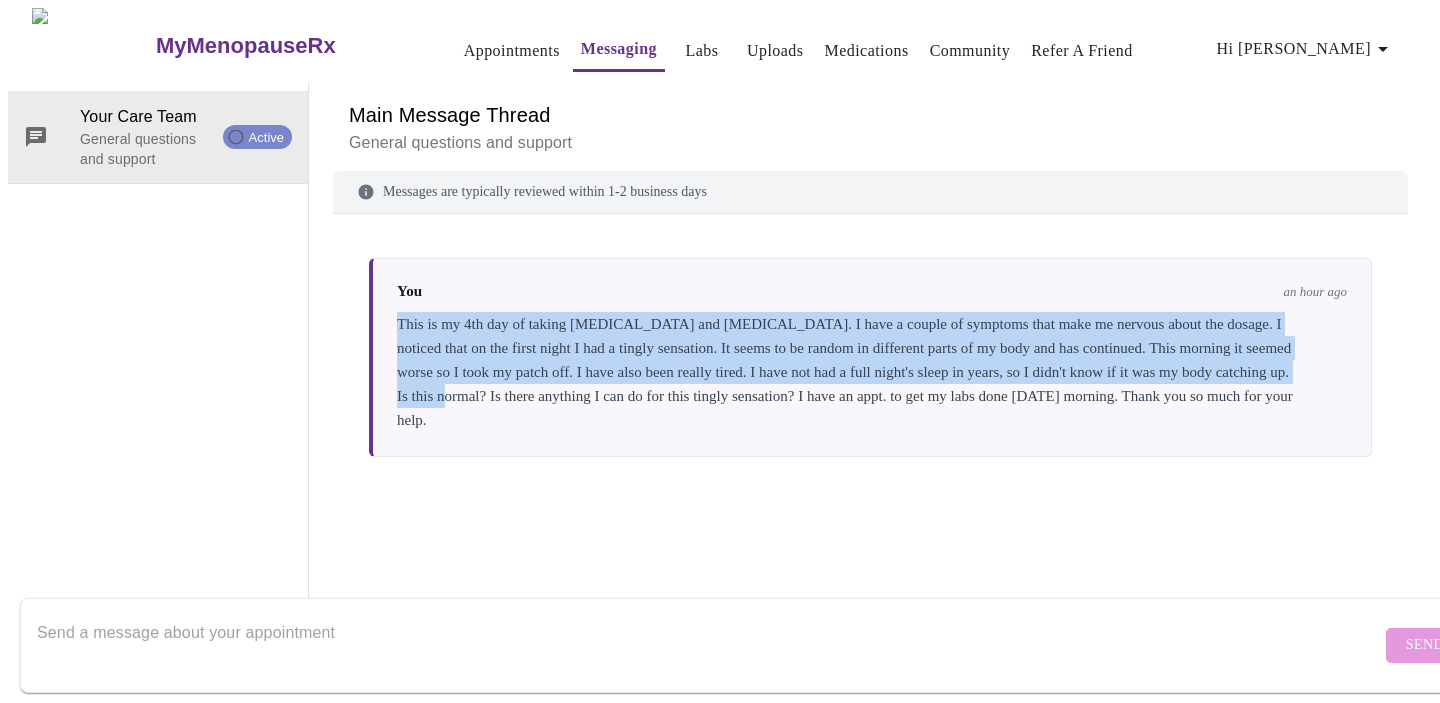 click on "This is my 4th day of taking estrogen and [MEDICAL_DATA].  I have a couple of symptoms that make me nervous about the dosage.  I noticed that on the first night I had a tingly sensation.  It seems to be random in different parts of my body and has continued.  This morning it seemed worse so I took my patch off. I have also been really tired.  I have not had a full night's sleep in years, so I didn't know if it was my body catching up.  Is this normal? Is there anything I can do for this tingly sensation?  I have an appt. to get my labs done [DATE] morning.  Thank you so much for your help." at bounding box center [872, 372] 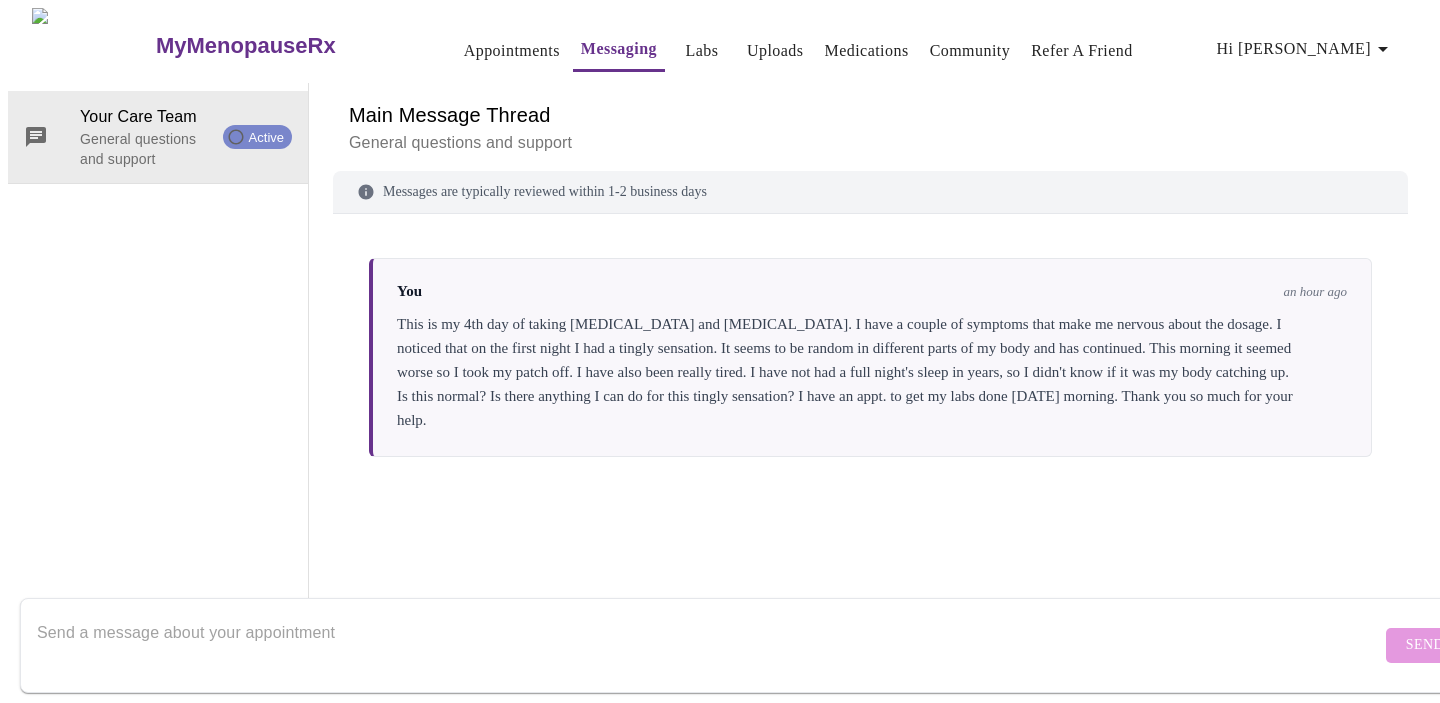 click on "You an hour ago This is my 4th day of taking estrogen and progesterone.  I have a couple of symptoms that make me nervous about the dosage.  I noticed that on the first night I had a tingly sensation.  It seems to be random in different parts of my body and has continued.  This morning it seemed worse so I took my patch off. I have also been really tired.  I have not had a full night's sleep in years, so I didn't know if it was my body catching up.  Is this normal? Is there anything I can do for this tingly sensation?  I have an appt. to get my labs done tomorrow morning.  Thank you so much for your help." at bounding box center (870, 357) 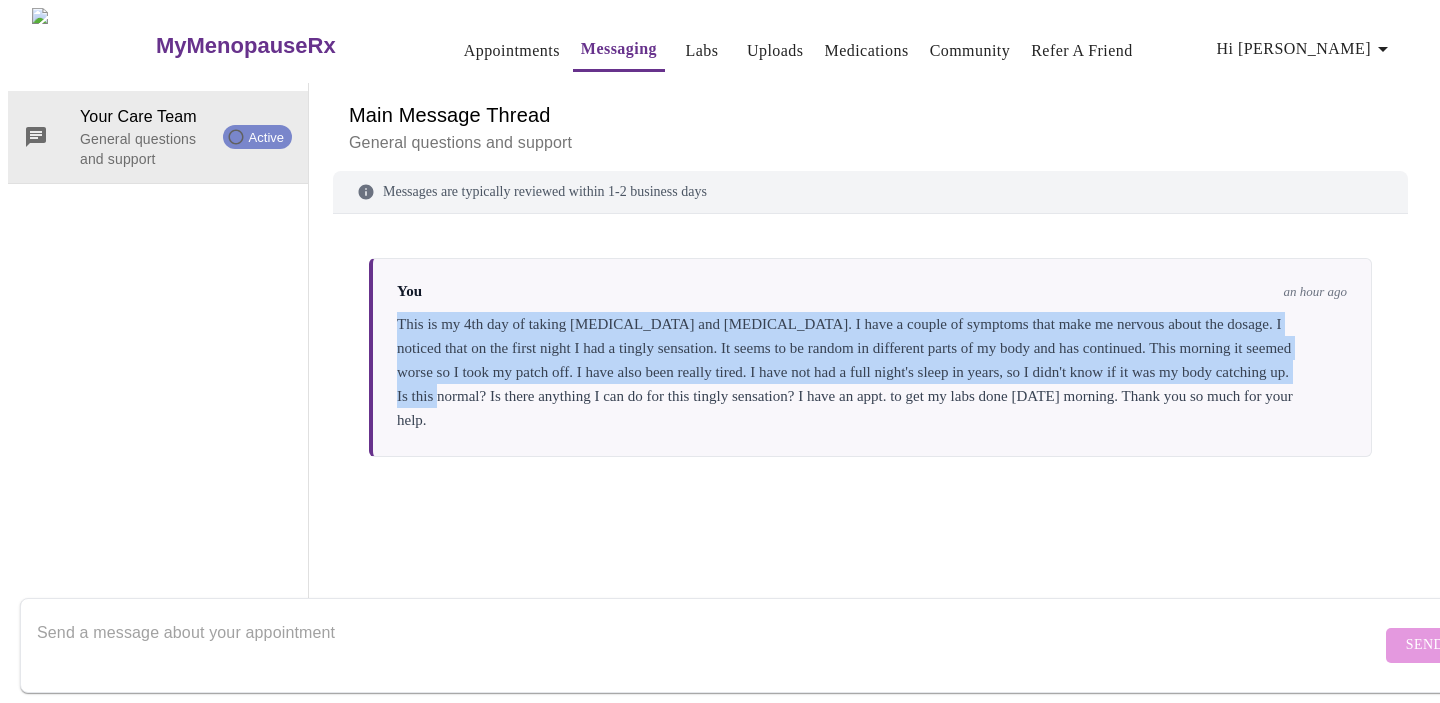 drag, startPoint x: 390, startPoint y: 248, endPoint x: 737, endPoint y: 328, distance: 356.1025 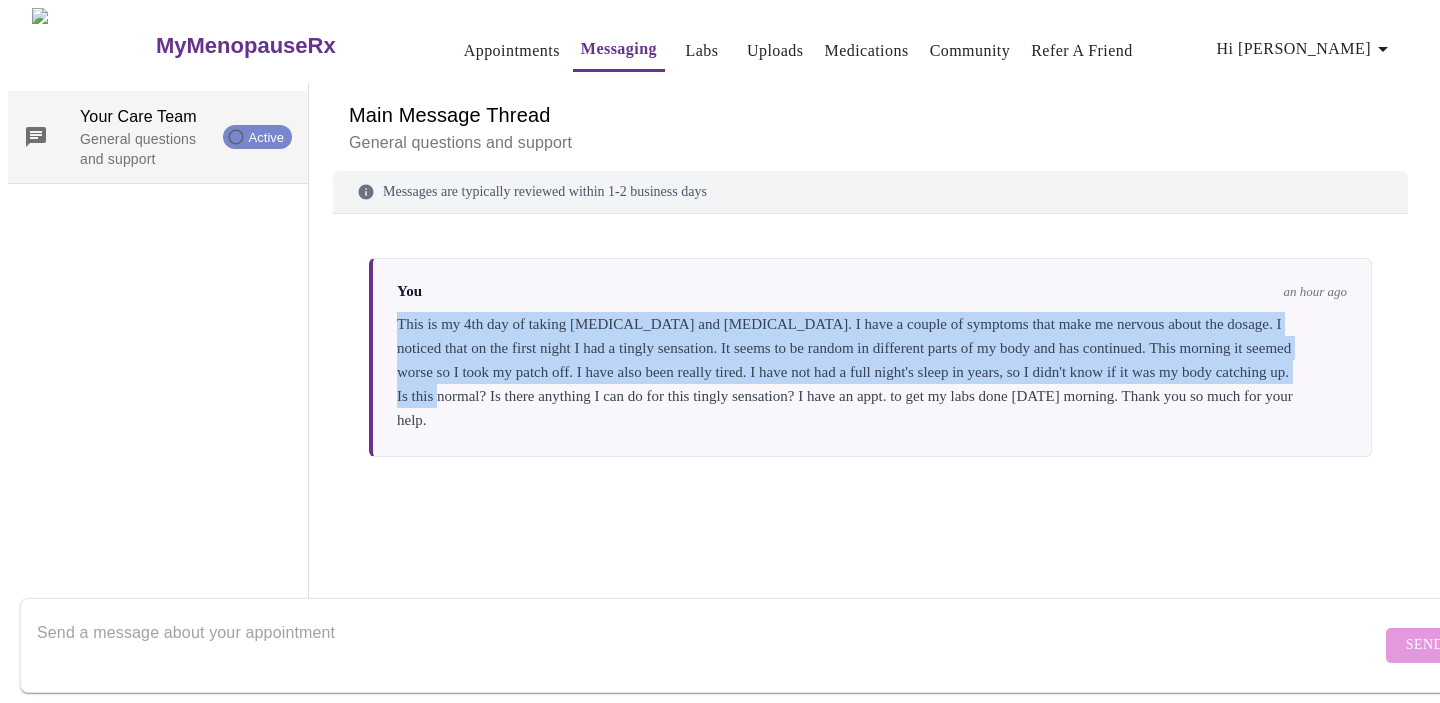 scroll, scrollTop: 0, scrollLeft: 0, axis: both 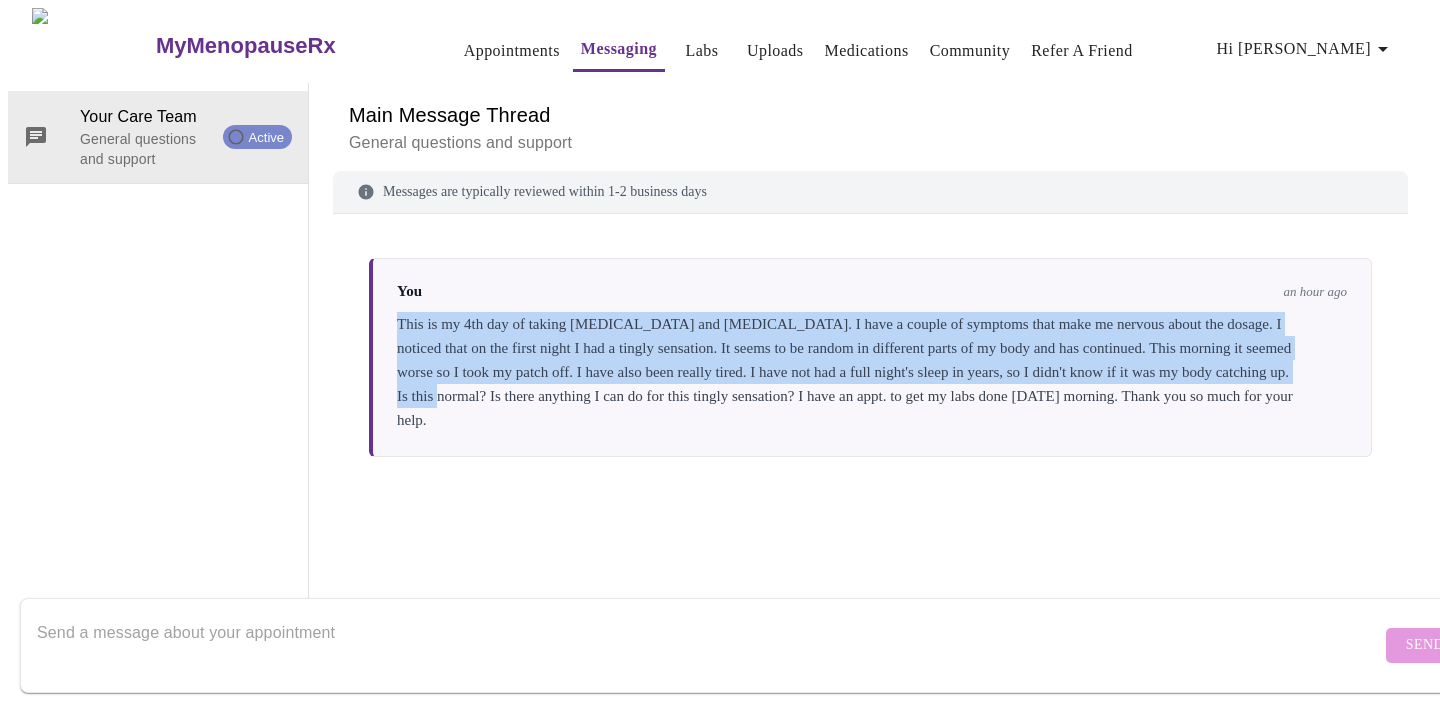 click on "Appointments" at bounding box center (512, 51) 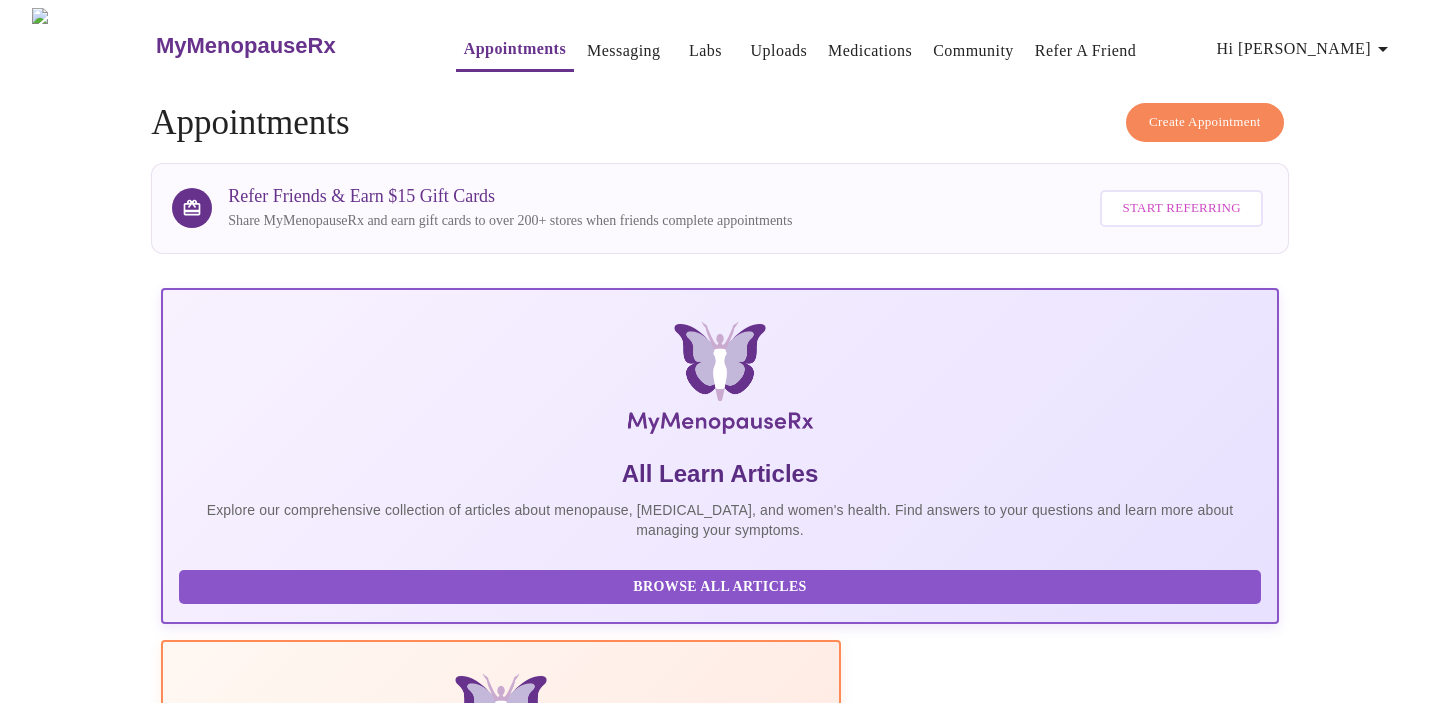 click on "Create Appointment" at bounding box center (1205, 122) 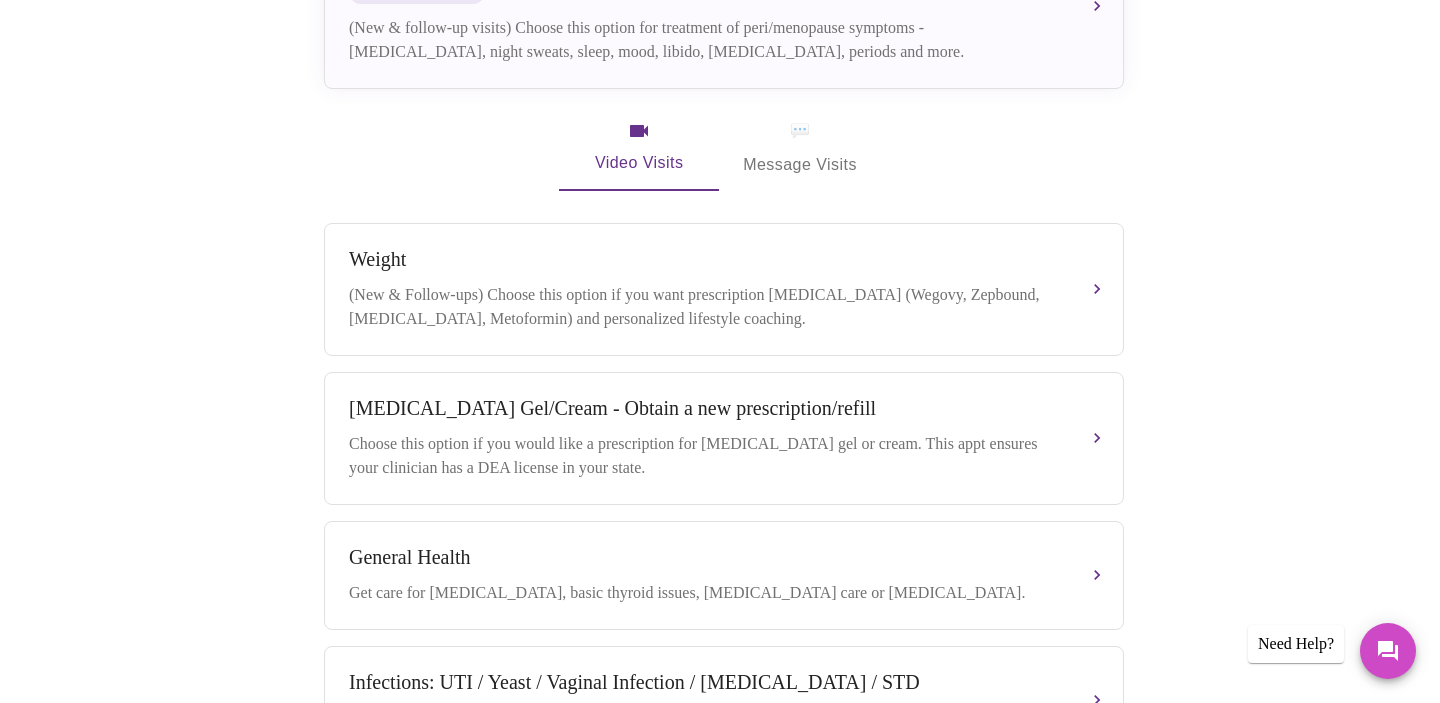 scroll, scrollTop: 539, scrollLeft: 0, axis: vertical 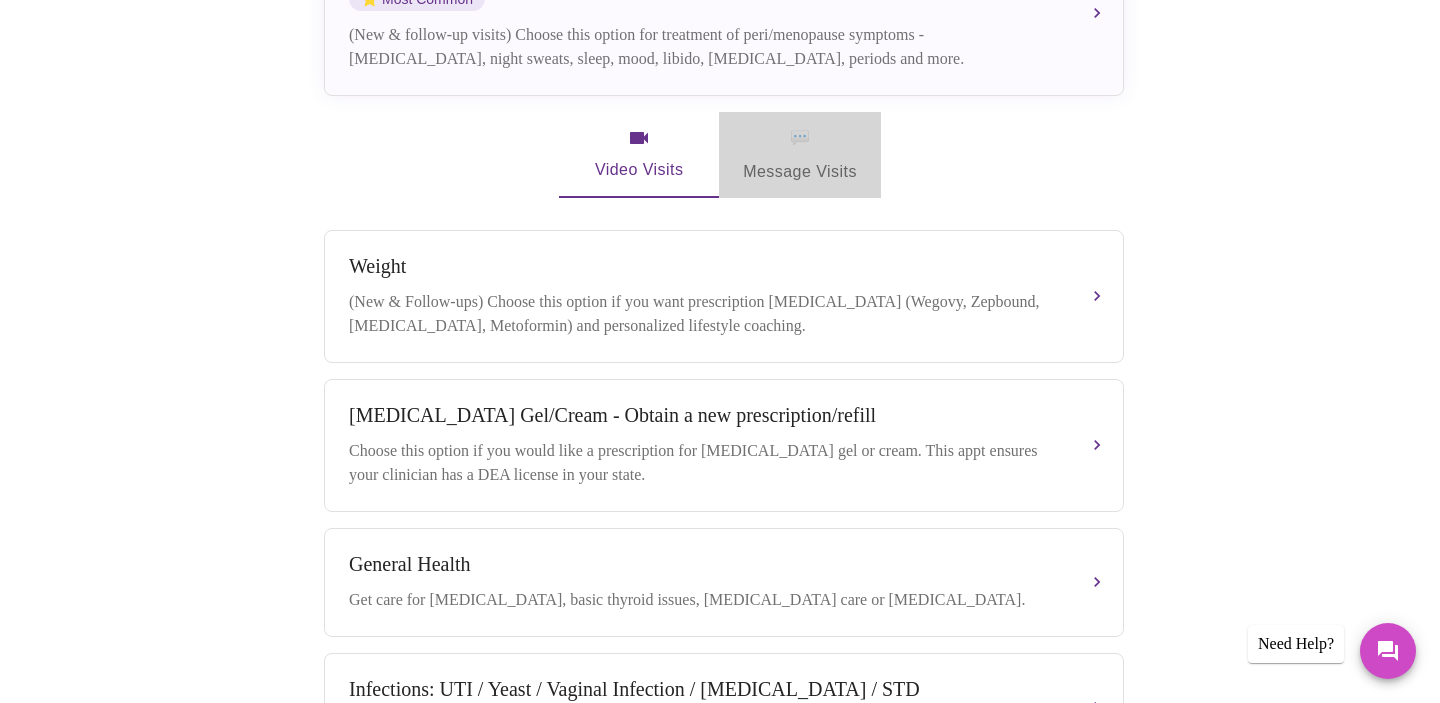 click on "💬 Message Visits" at bounding box center (800, 155) 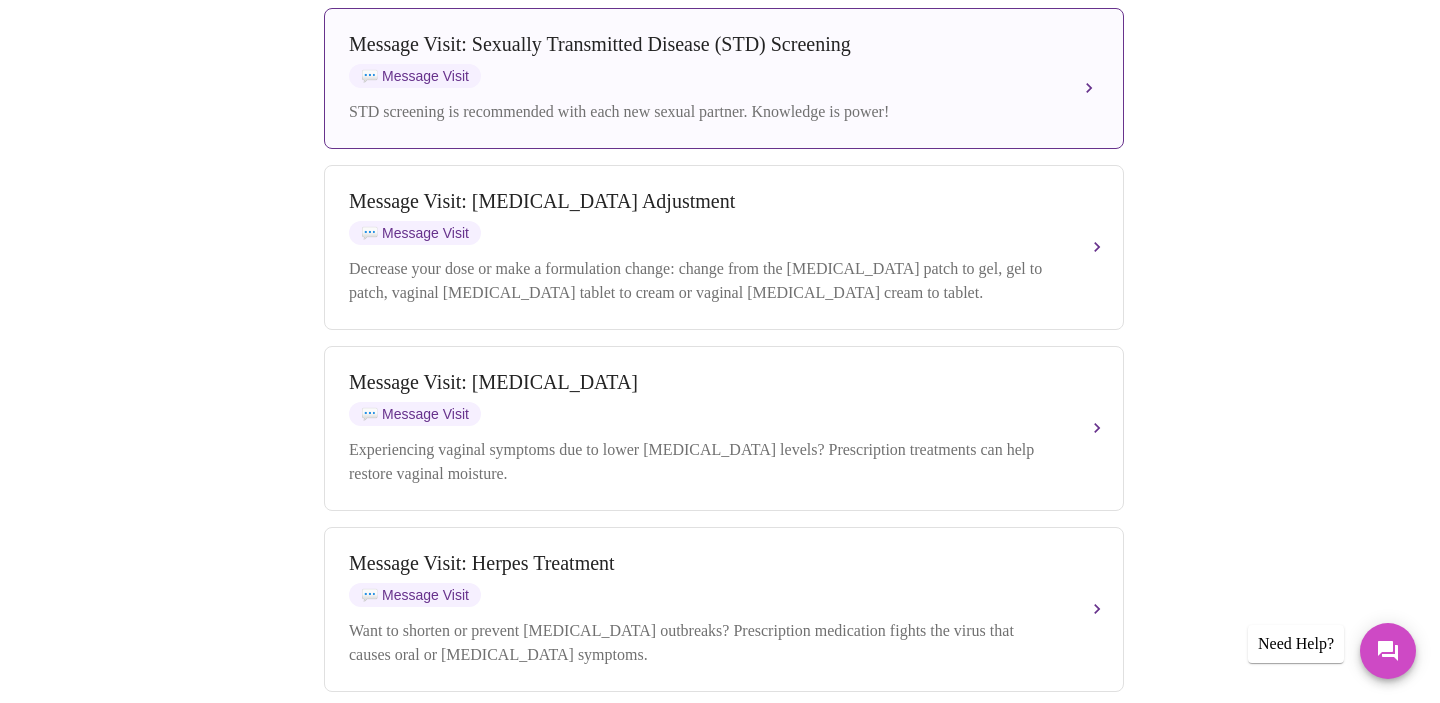 scroll, scrollTop: 1309, scrollLeft: 0, axis: vertical 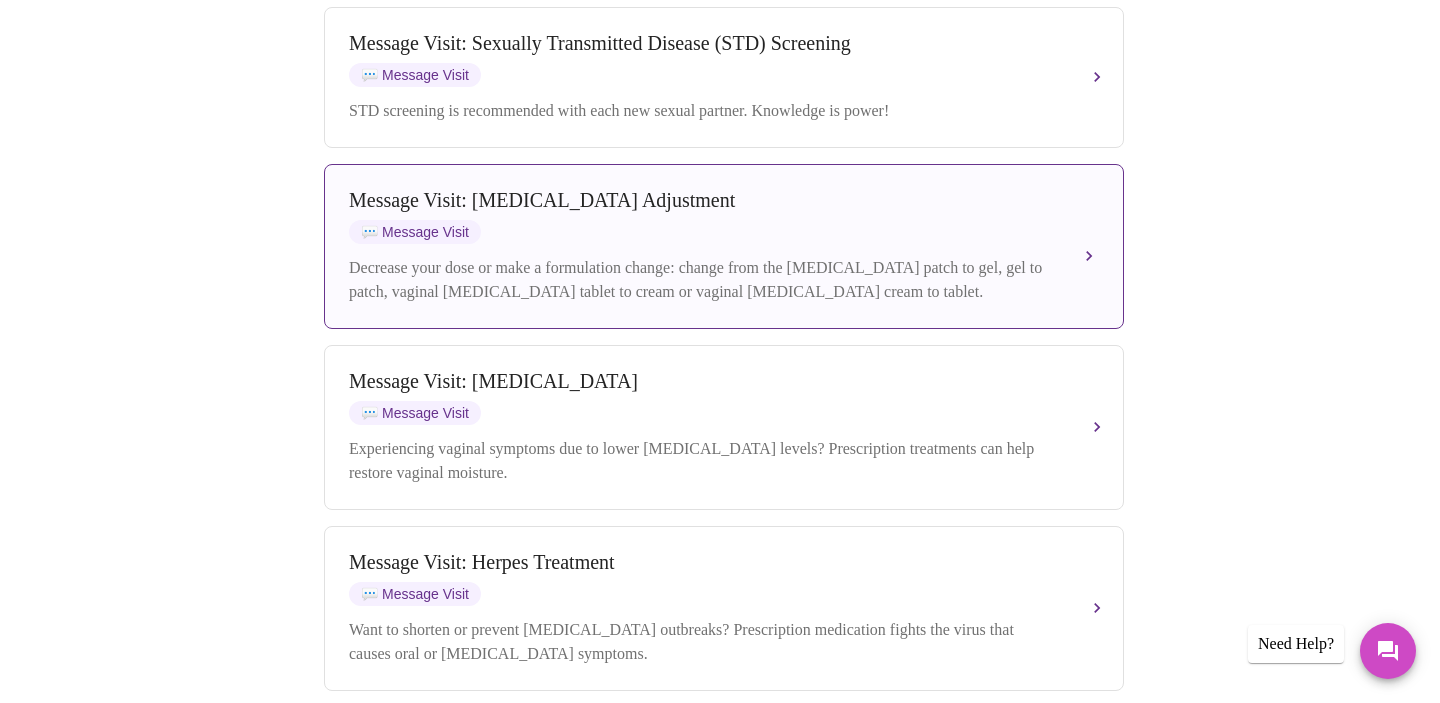 click on "Message Visit: Hormone Therapy Adjustment 💬  Message Visit" at bounding box center (704, 216) 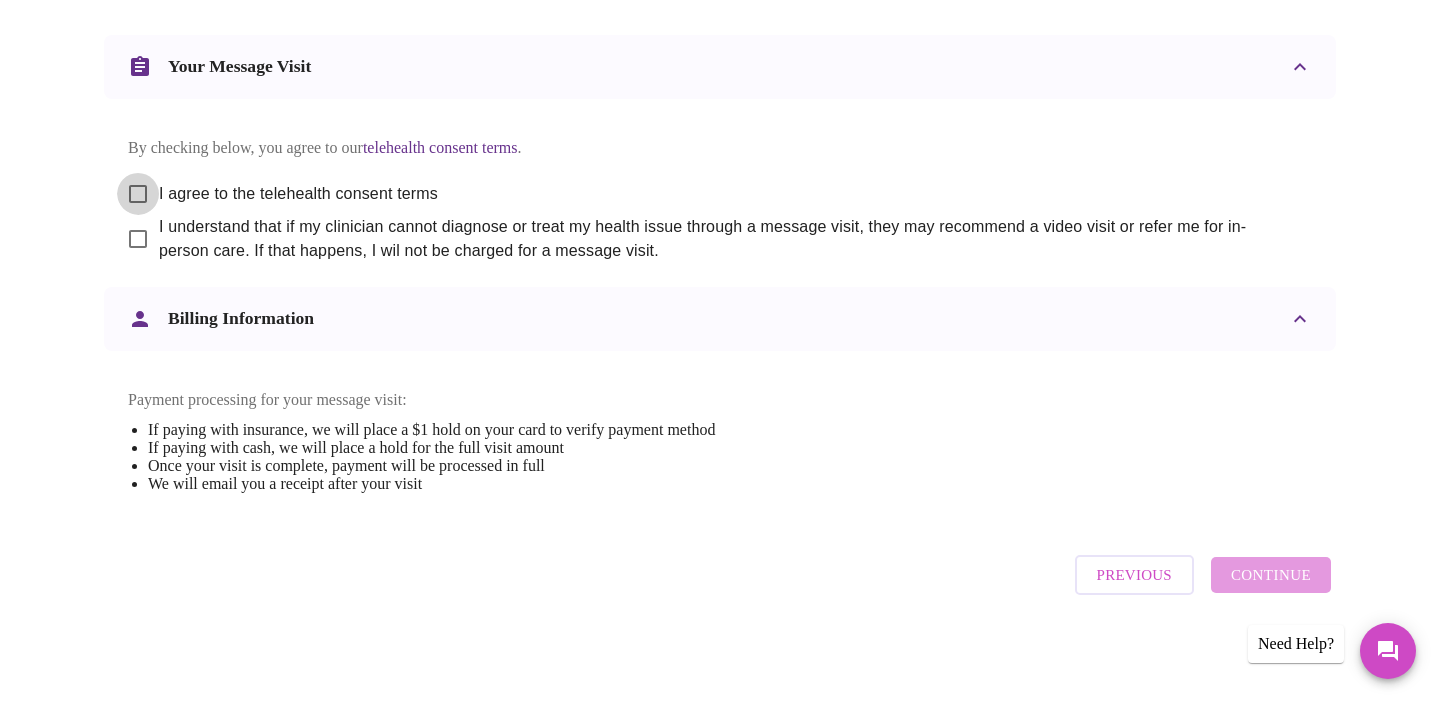 click on "I agree to the telehealth consent terms" at bounding box center [138, 194] 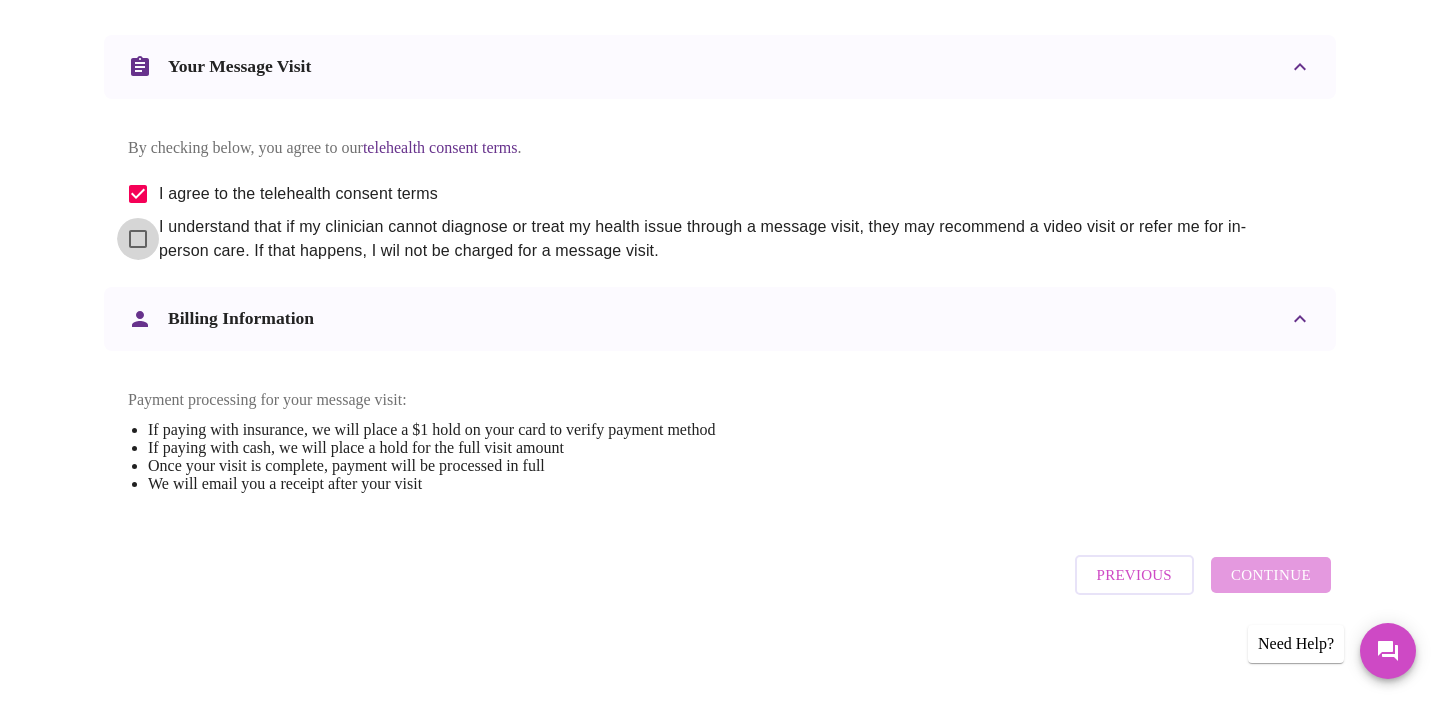 click on "I understand that if my clinician cannot diagnose or treat my health issue through a message visit, they may recommend a video visit or refer me for in-person care. If that happens, I wil not be charged for a message visit." at bounding box center [138, 239] 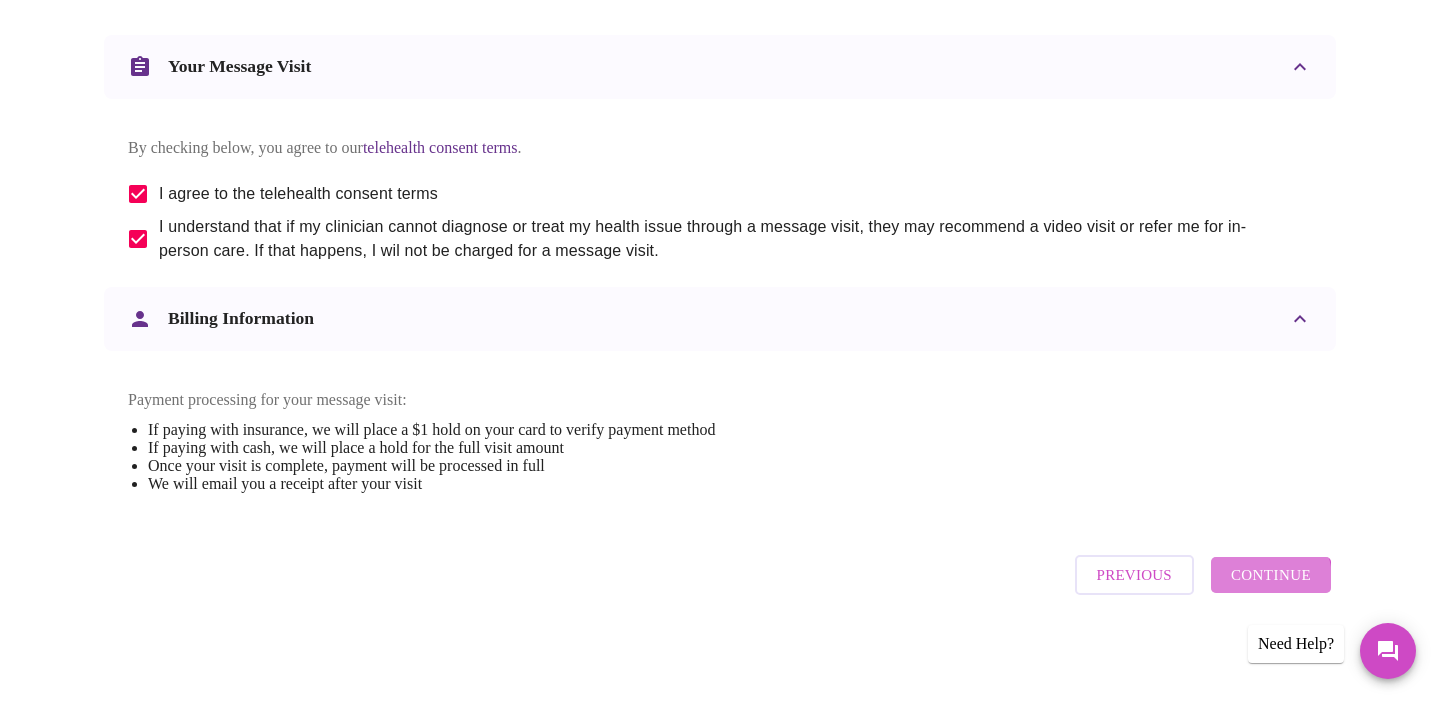 click on "Continue" at bounding box center (1271, 575) 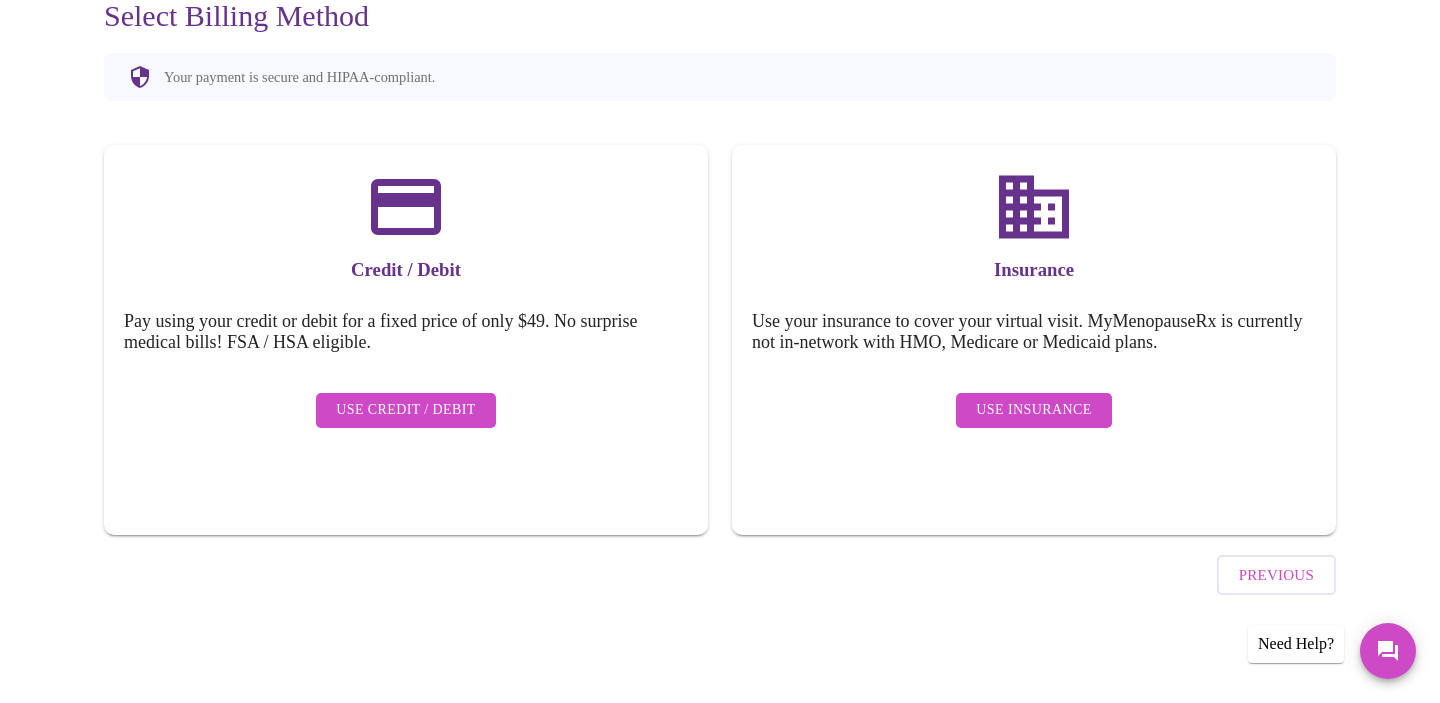 scroll, scrollTop: 148, scrollLeft: 0, axis: vertical 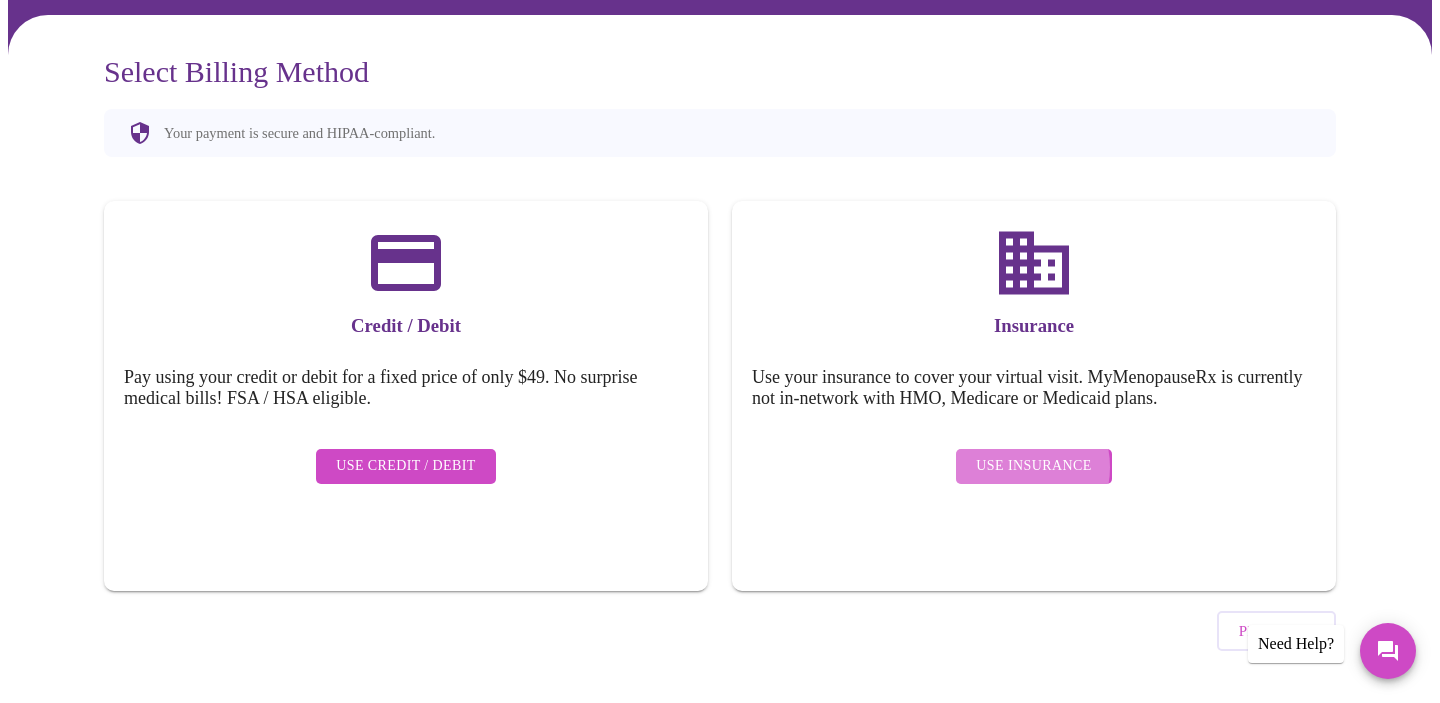 click on "Use Insurance" at bounding box center [1033, 466] 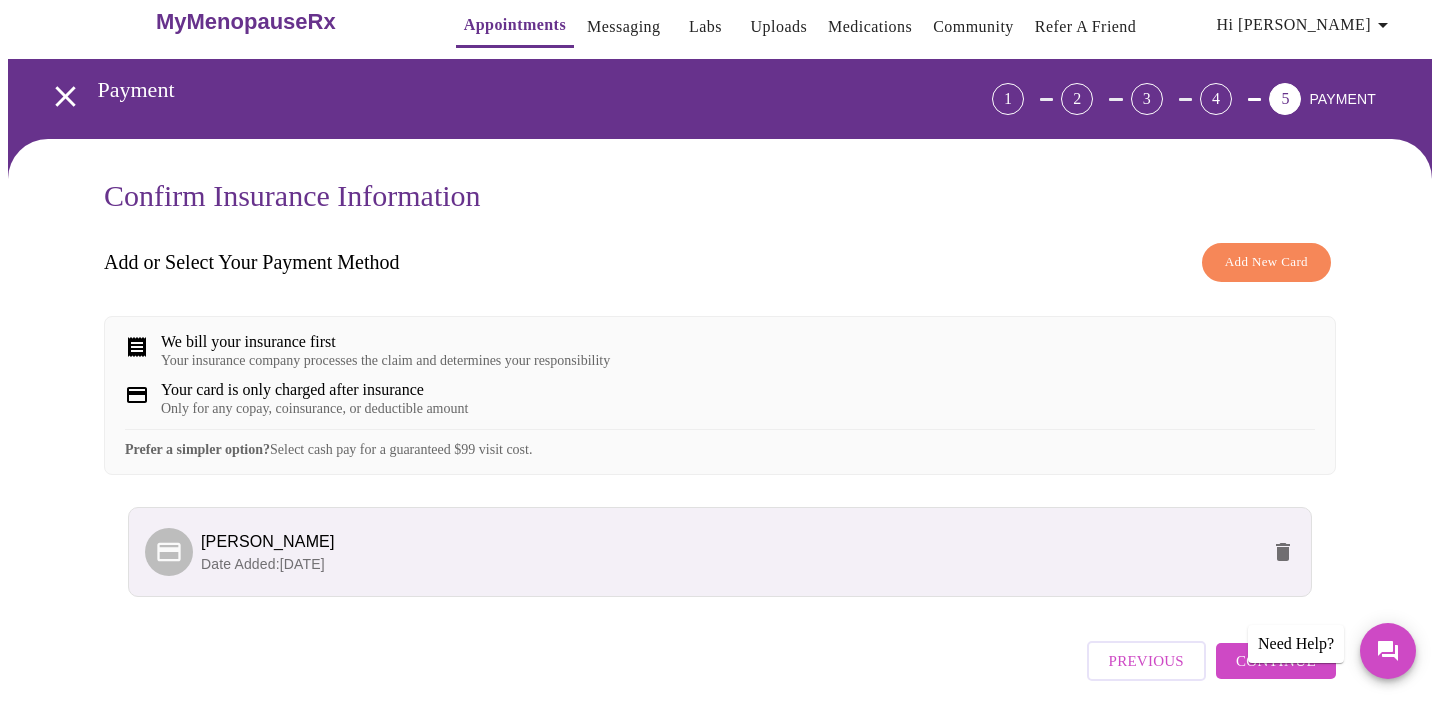 scroll, scrollTop: 118, scrollLeft: 0, axis: vertical 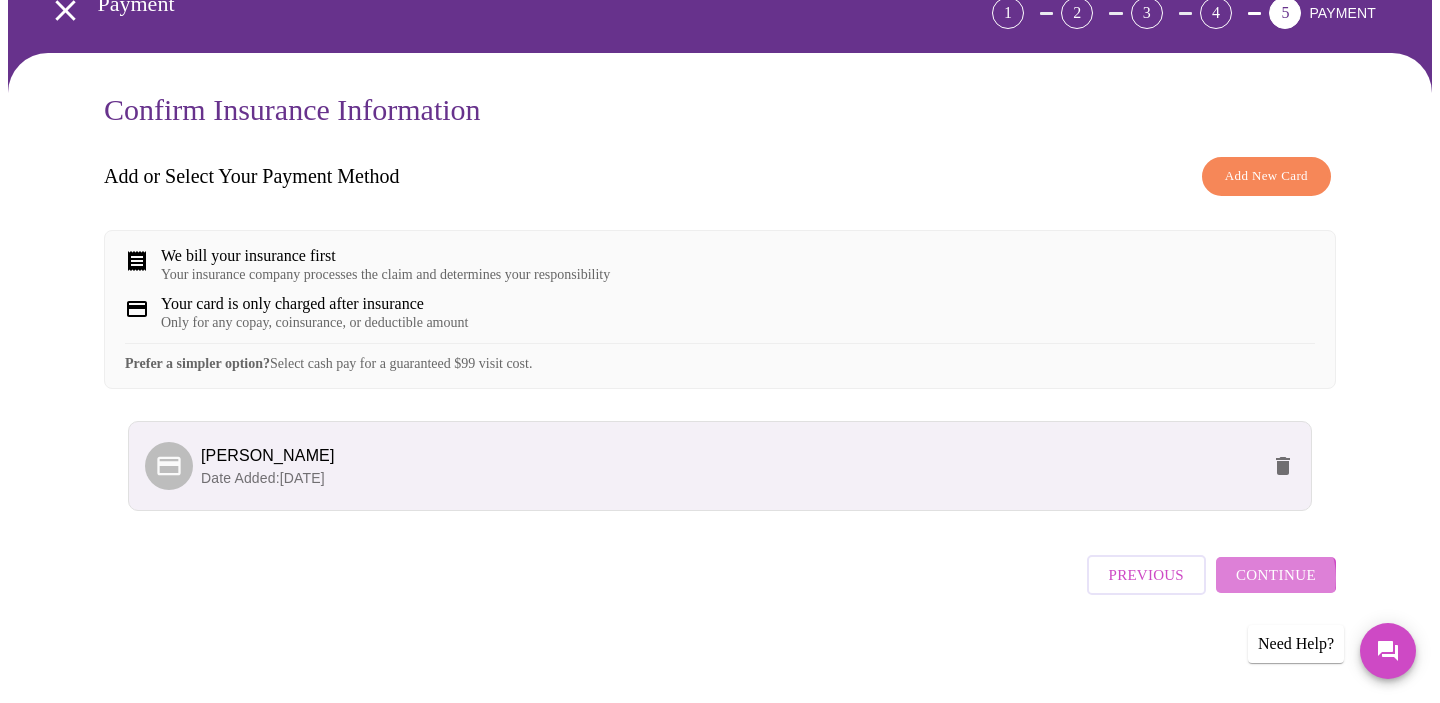 click on "Continue" at bounding box center [1276, 575] 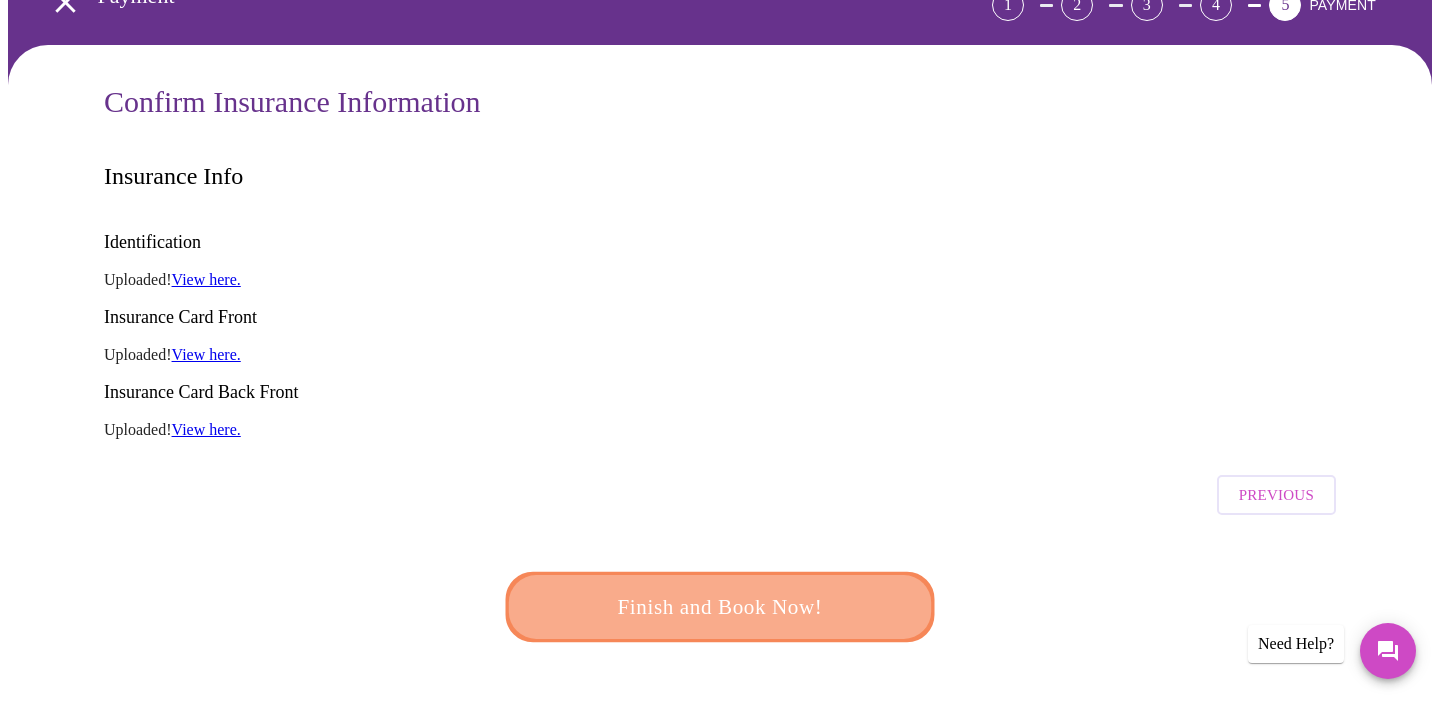 click on "Finish and Book Now!" at bounding box center [720, 606] 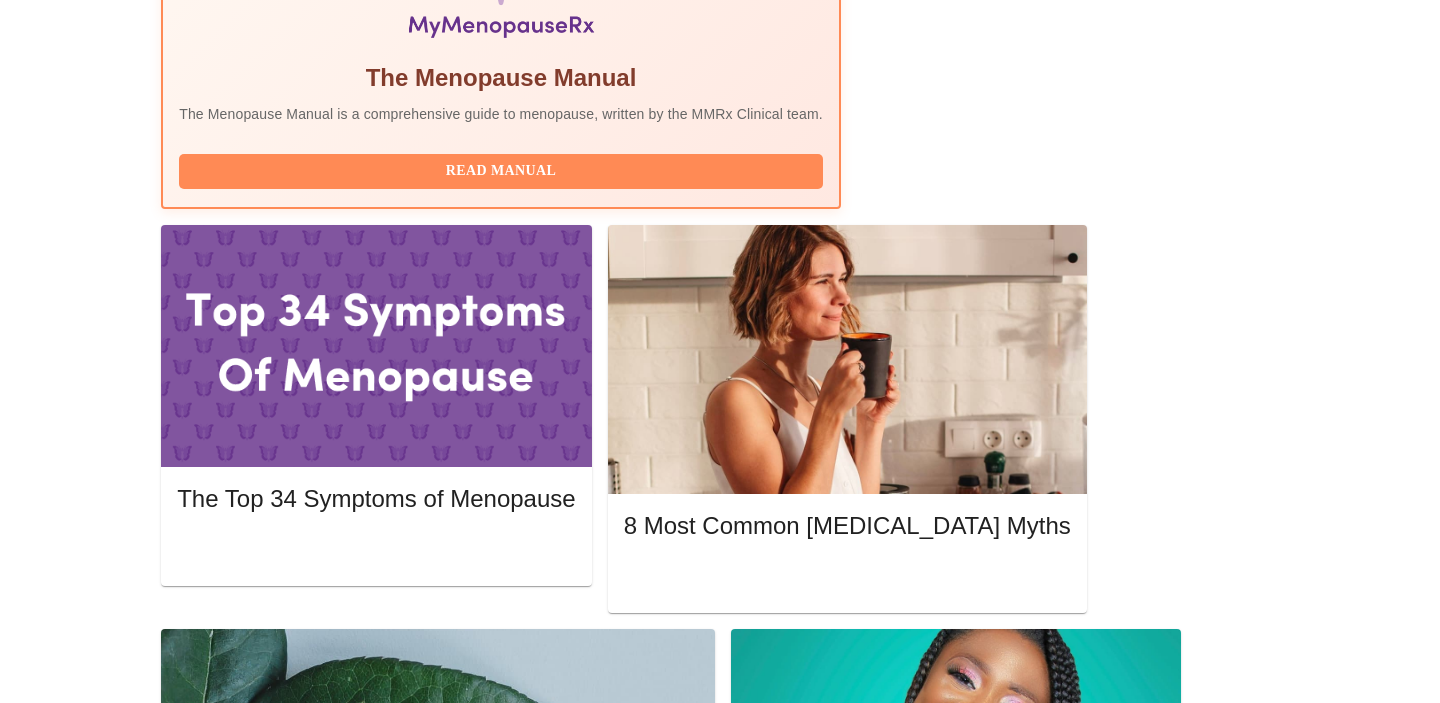 scroll, scrollTop: 761, scrollLeft: 0, axis: vertical 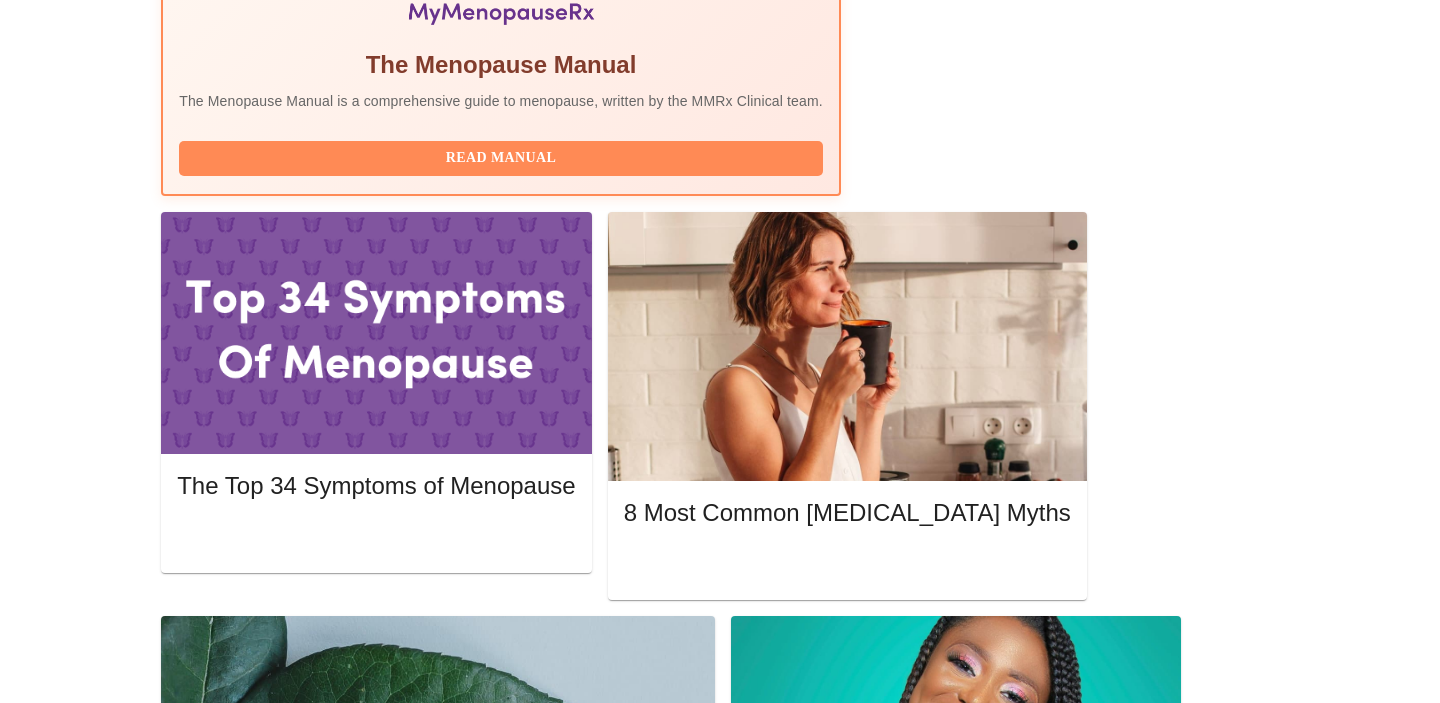 click on "Complete Pre-Assessment" at bounding box center [1143, 1791] 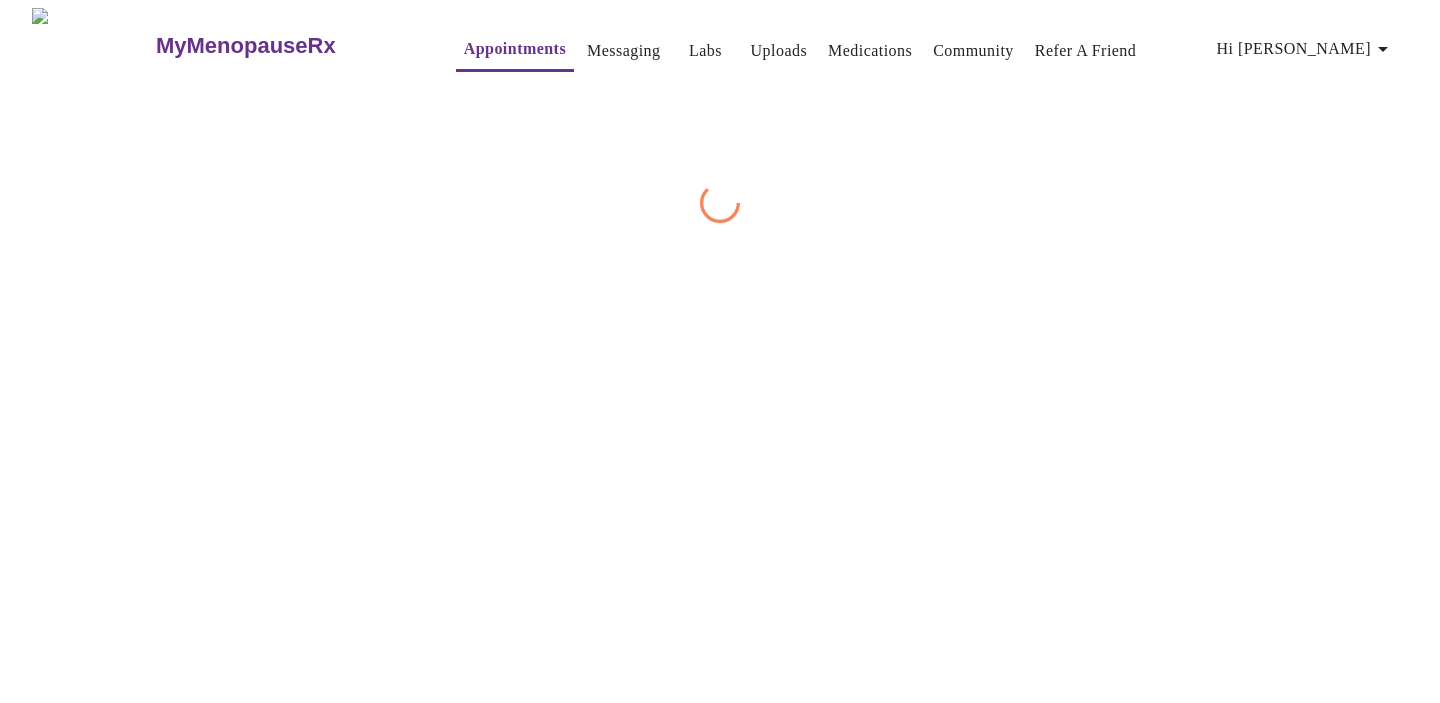 scroll, scrollTop: 0, scrollLeft: 0, axis: both 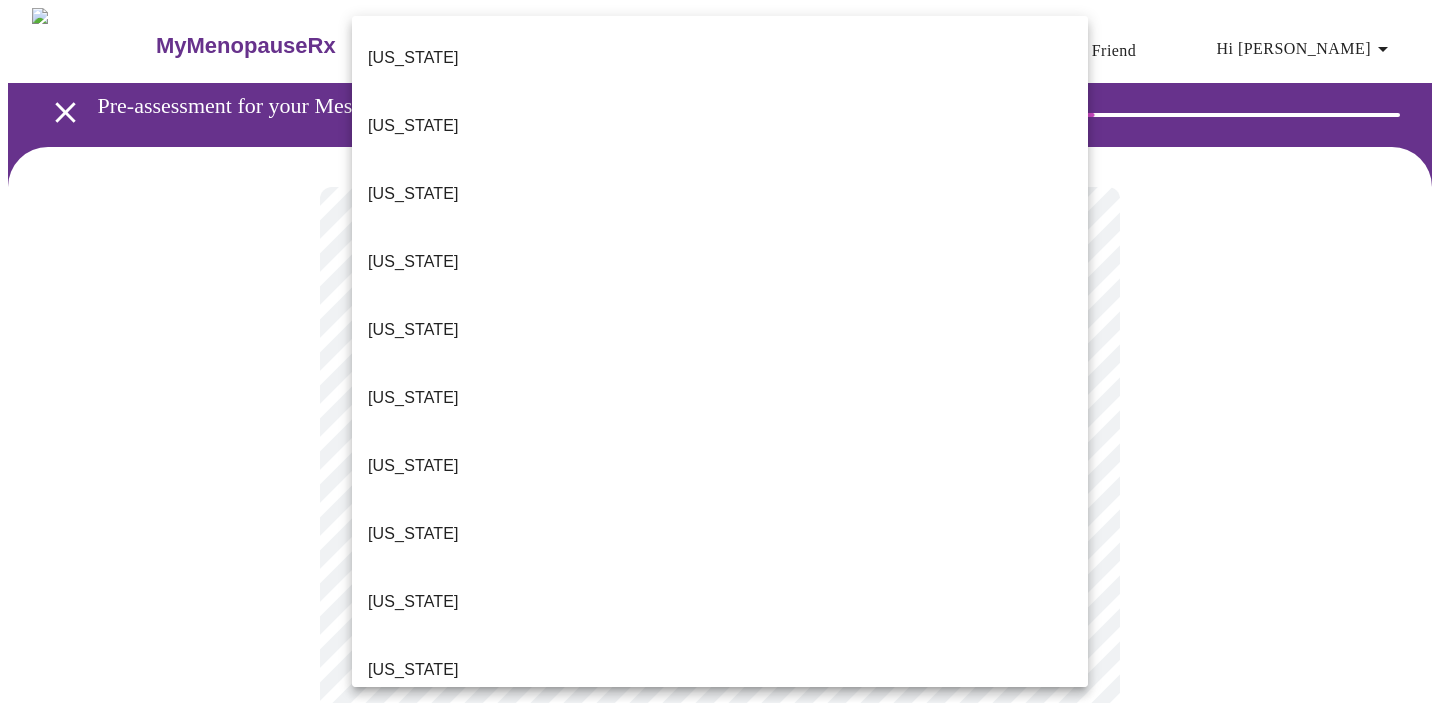 click on "MyMenopauseRx Appointments Messaging Labs Uploads Medications Community Refer a Friend Hi Erika    Pre-assessment for your Message Visit: Hormone Therapy Adjustment 1  /  12 Settings Billing Invoices Log out Alabama
Alaska
Arizona
Arkansas
California
Colorado
Connecticut
Delaware
Florida
Georgia
Hawaii
Idaho
Illinois
Indiana
Iowa
Kansas
Kentucky
Louisiana
Maine
Maryland
Massachusetts
Michigan
Minnesota
Mississippi
Missouri
Montana
Nebraska
Nevada
New Hanpshire
New Jersey
New Mexico
New York
North Carolina
North Dakota
Ohio
Oklahoma
Oregon
Pennsylvania
Rhode Island
South Carolina
Tennessee
Texas
Utah
Vermont
Virginia
Washington
Washington, D.C. (District of Columbia)
West Virginia
Wisconsin
Wyoming" at bounding box center (720, 921) 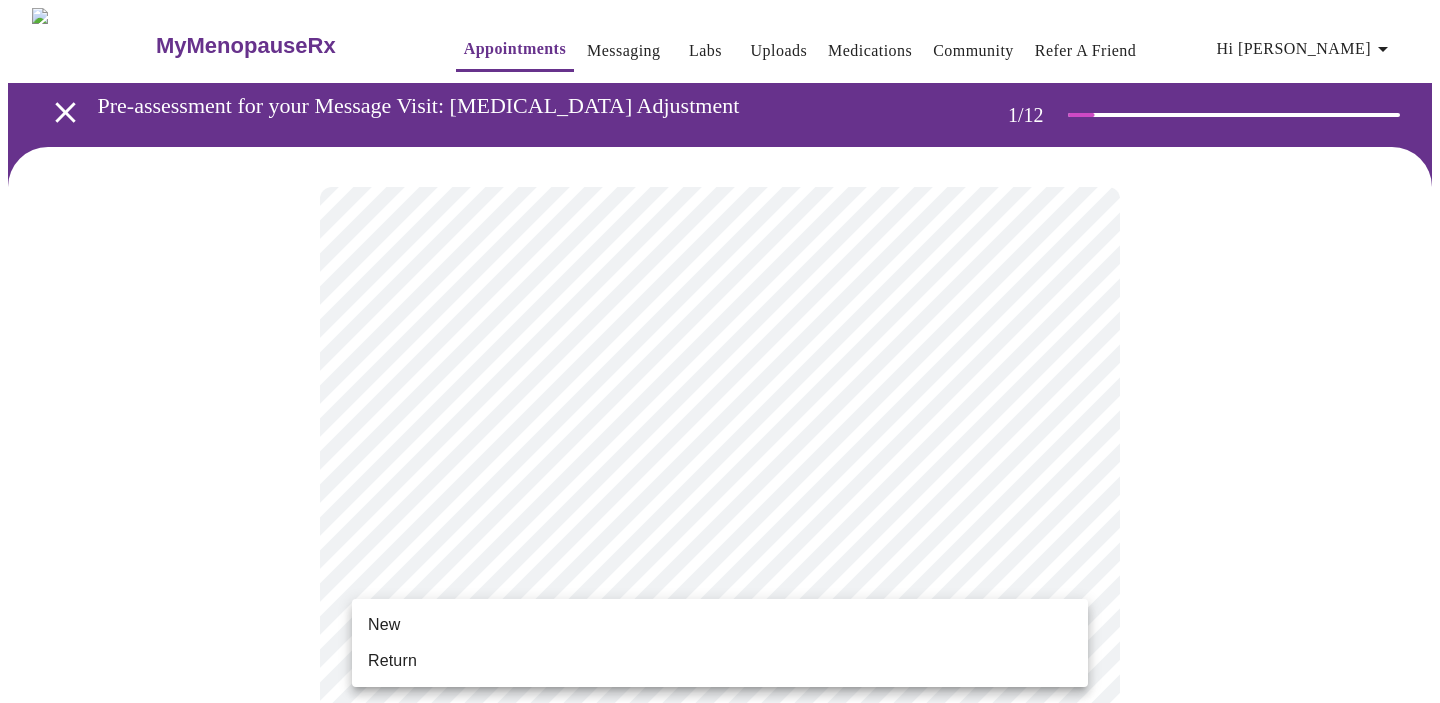 click on "MyMenopauseRx Appointments Messaging Labs Uploads Medications Community Refer a Friend Hi Erika    Pre-assessment for your Message Visit: Hormone Therapy Adjustment 1  /  12 Settings Billing Invoices Log out New Return" at bounding box center (720, 915) 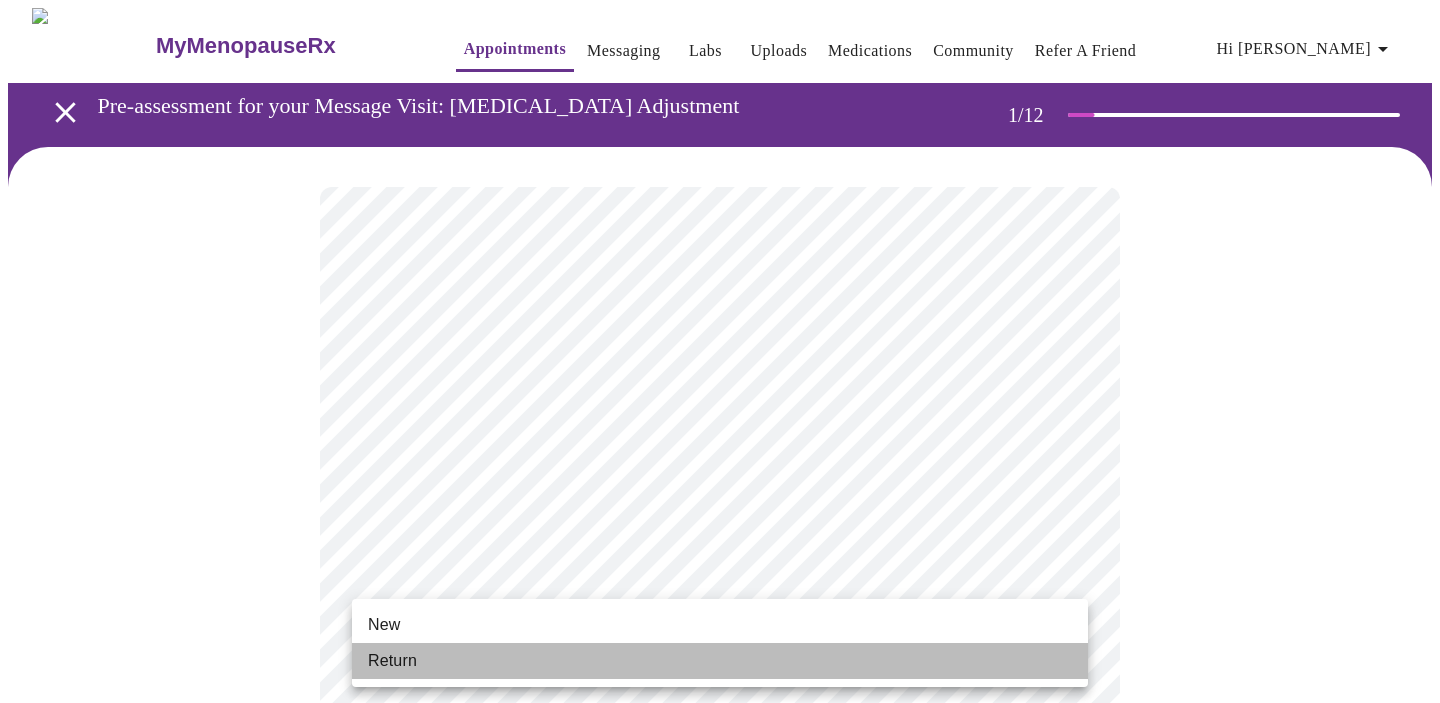 click on "Return" at bounding box center (720, 661) 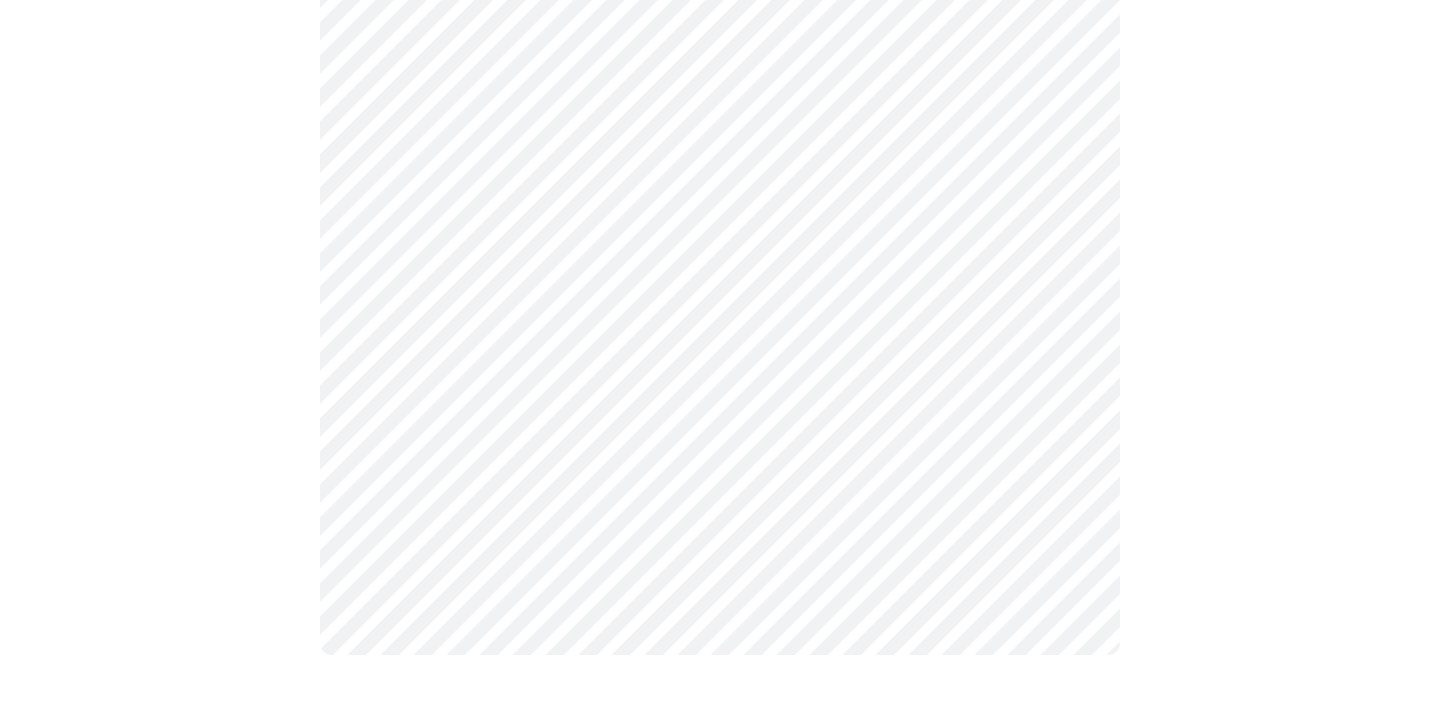 scroll, scrollTop: 0, scrollLeft: 0, axis: both 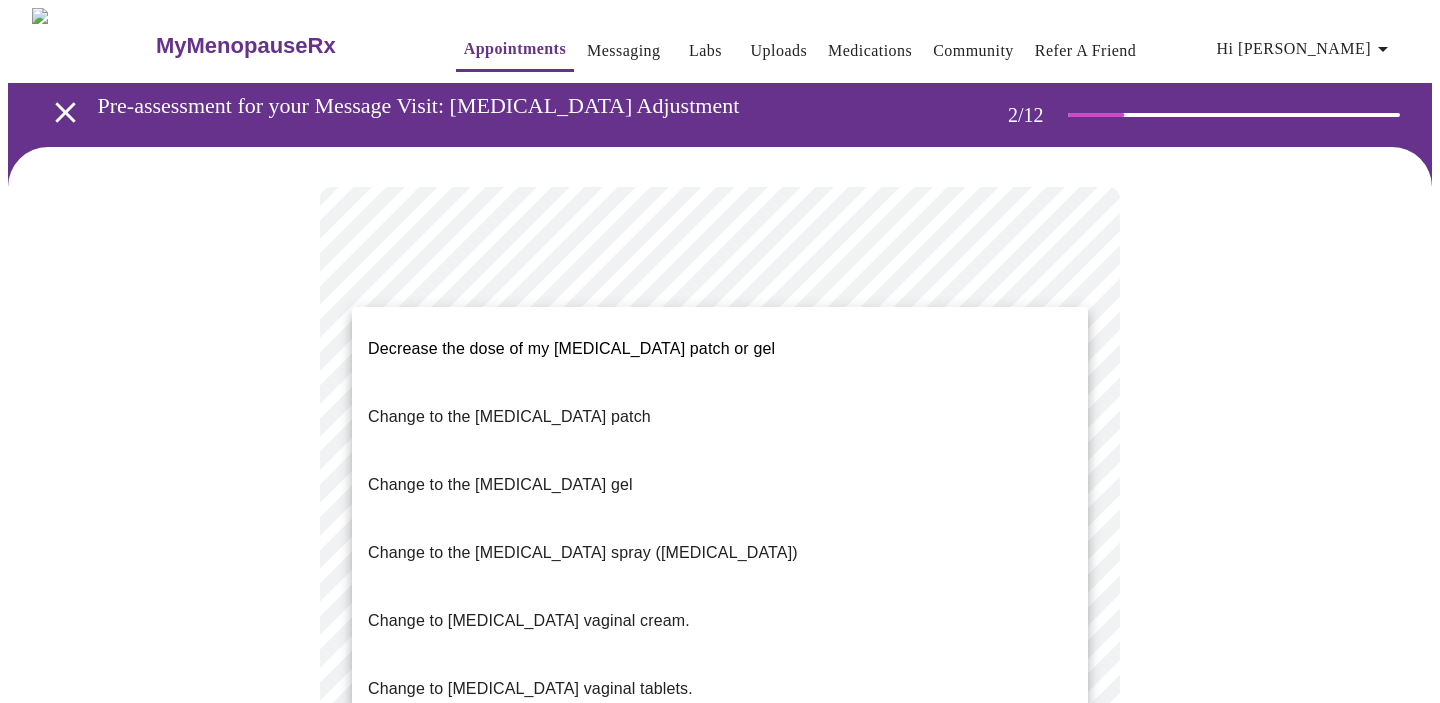 click on "MyMenopauseRx Appointments Messaging Labs Uploads Medications Community Refer a Friend Hi Erika    Pre-assessment for your Message Visit: Hormone Therapy Adjustment 2  /  12 Settings Billing Invoices Log out Decrease the dose of my estradiol patch or gel
Change to the estradiol patch
Change to the estradiol gel
Change to the estradiol spray (Evamist)
Change to estradiol vaginal cream.
Change to estradiol vaginal tablets.
Decrease my progesterone from 200mg to 100mg" at bounding box center (720, 830) 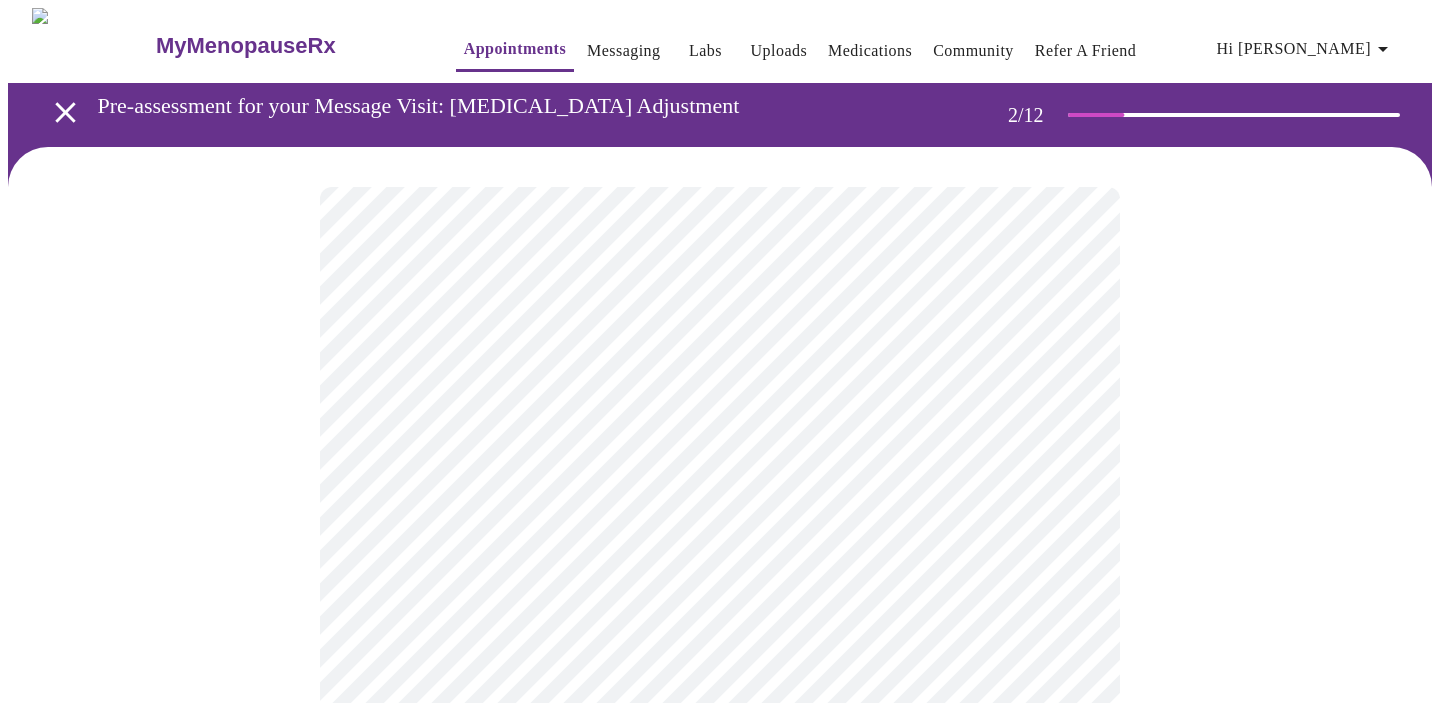 click on "MyMenopauseRx Appointments Messaging Labs Uploads Medications Community Refer a Friend Hi Erika    Pre-assessment for your Message Visit: Hormone Therapy Adjustment 2  /  12 Settings Billing Invoices Log out" at bounding box center [720, 830] 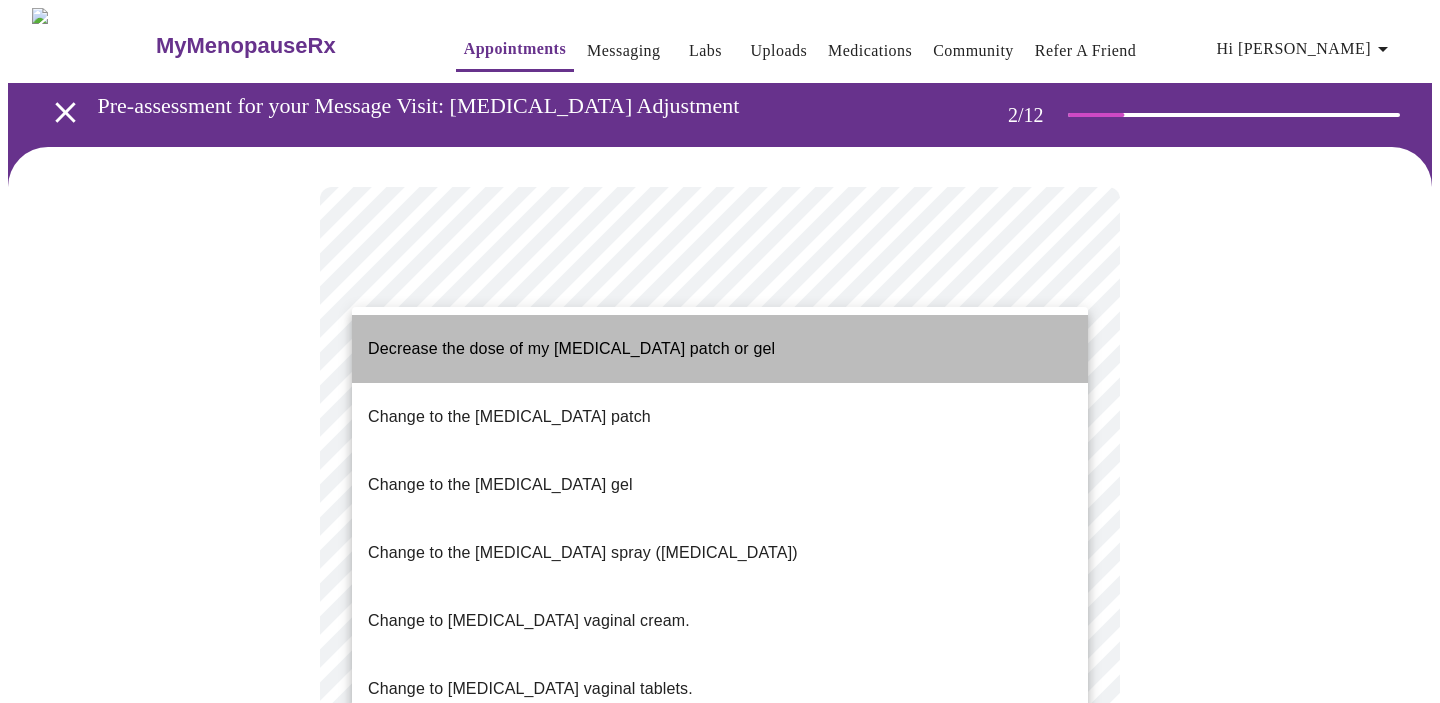 click on "Decrease the dose of my estradiol patch or gel" at bounding box center (571, 349) 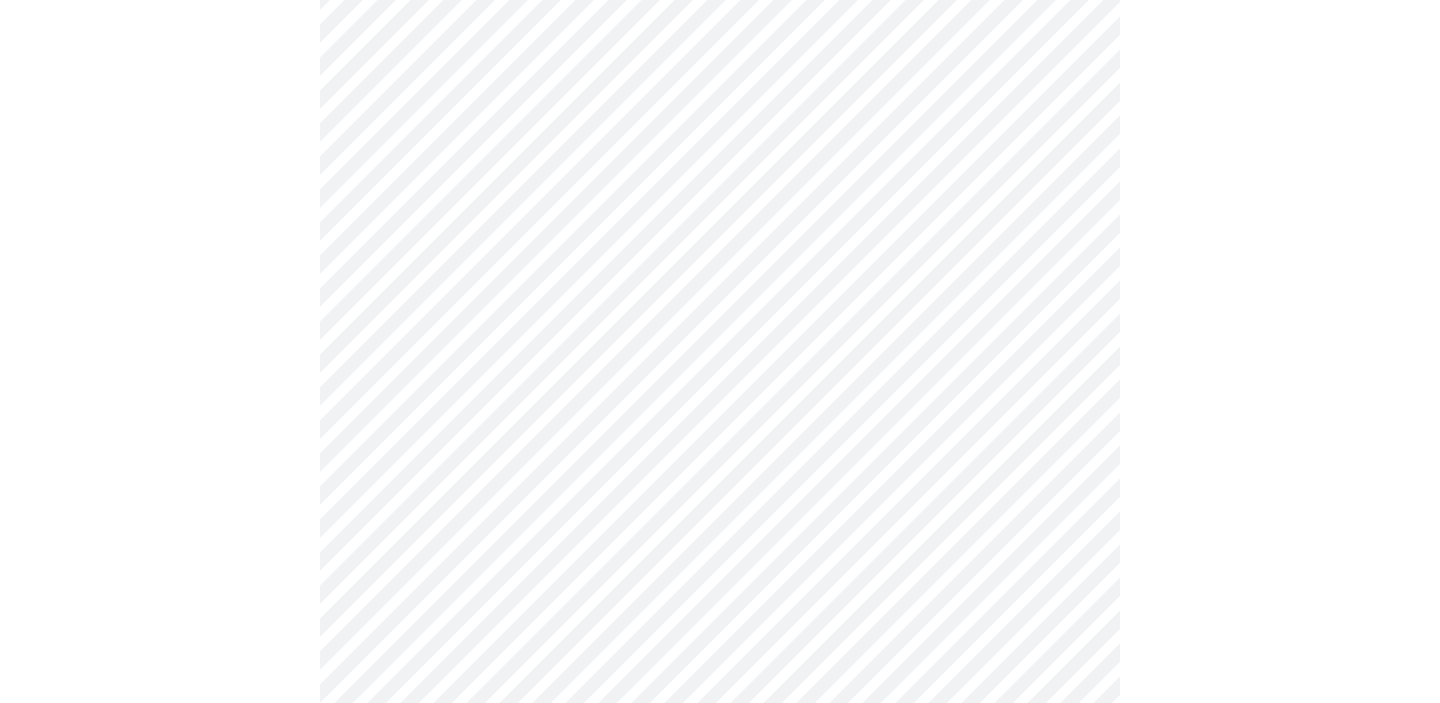 scroll, scrollTop: 0, scrollLeft: 0, axis: both 